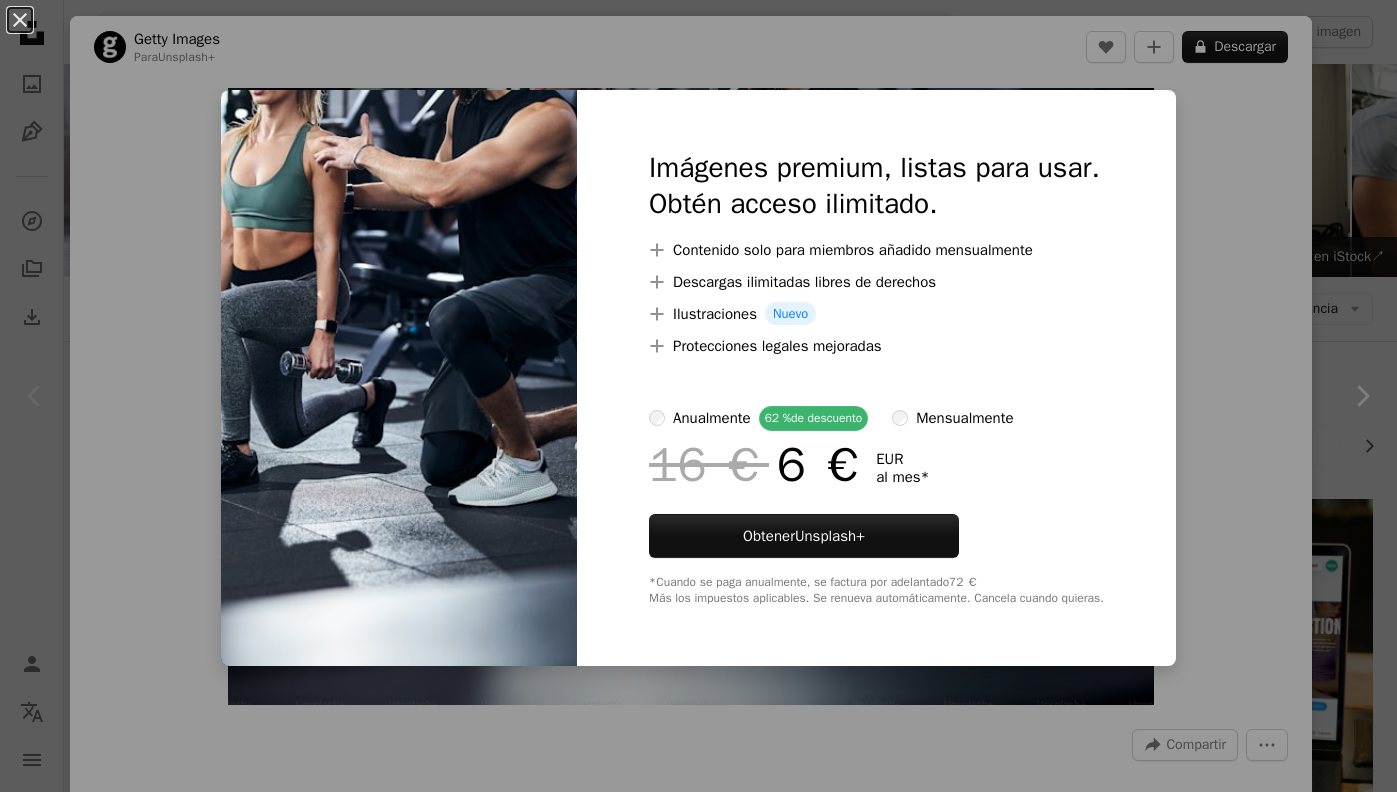 scroll, scrollTop: 67, scrollLeft: 0, axis: vertical 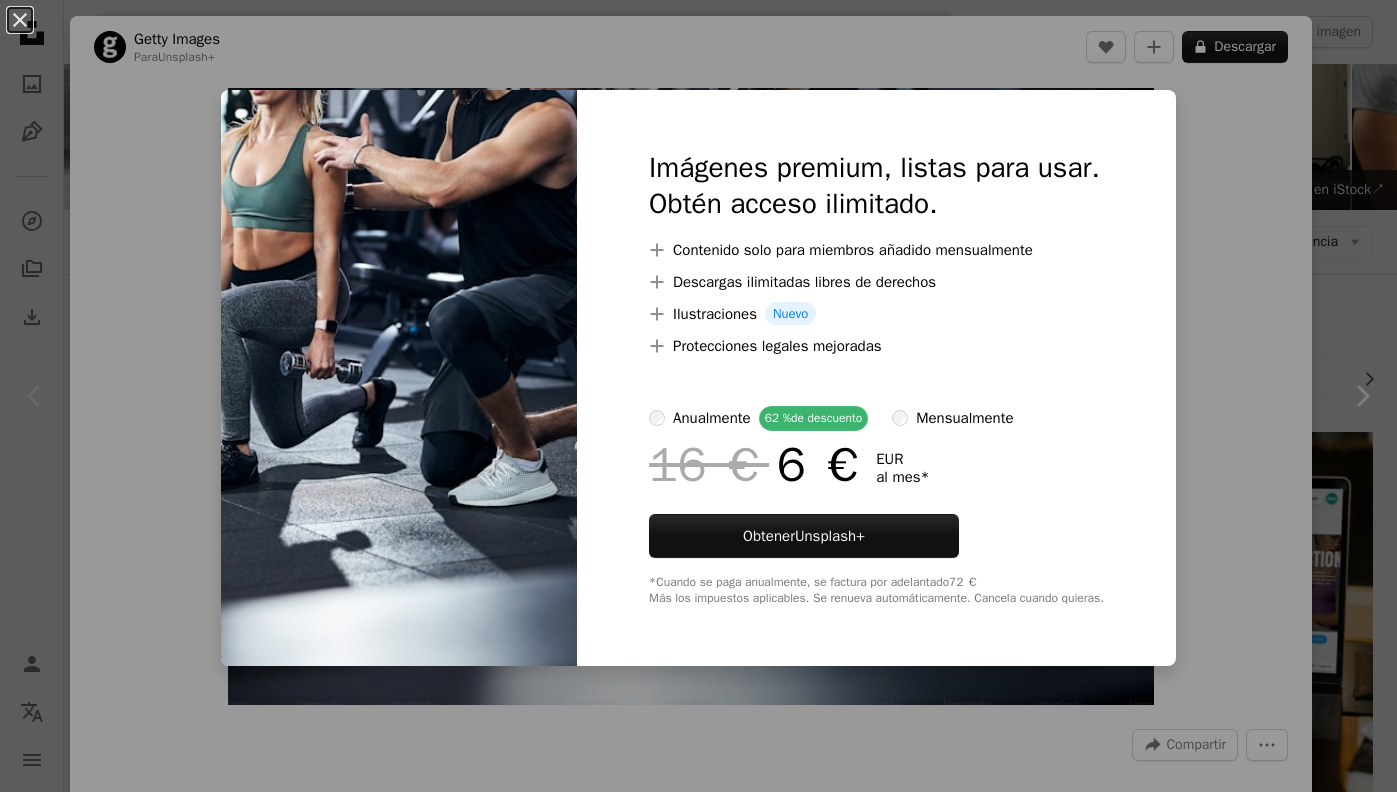 click on "An X shape Imágenes premium, listas para usar. Obtén acceso ilimitado. A plus sign Contenido solo para miembros añadido mensualmente A plus sign Descargas ilimitadas libres de derechos A plus sign Ilustraciones  Nuevo A plus sign Protecciones legales mejoradas anualmente 62 %  de descuento mensualmente 16 €   6 € EUR al mes * Obtener  Unsplash+ *Cuando se paga anualmente, se factura por adelantado  72 € Más los impuestos aplicables. Se renueva automáticamente. Cancela cuando quieras." at bounding box center (698, 396) 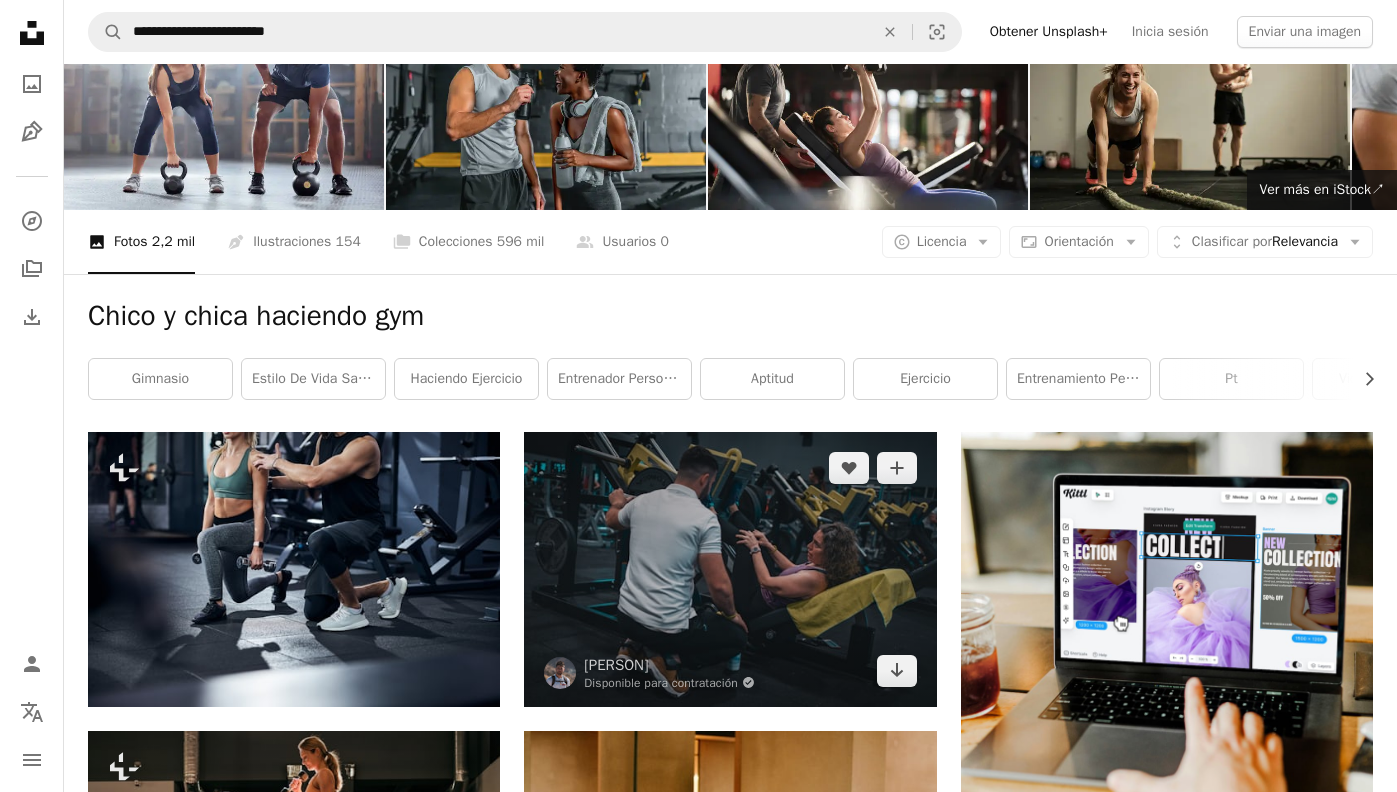 click at bounding box center (730, 569) 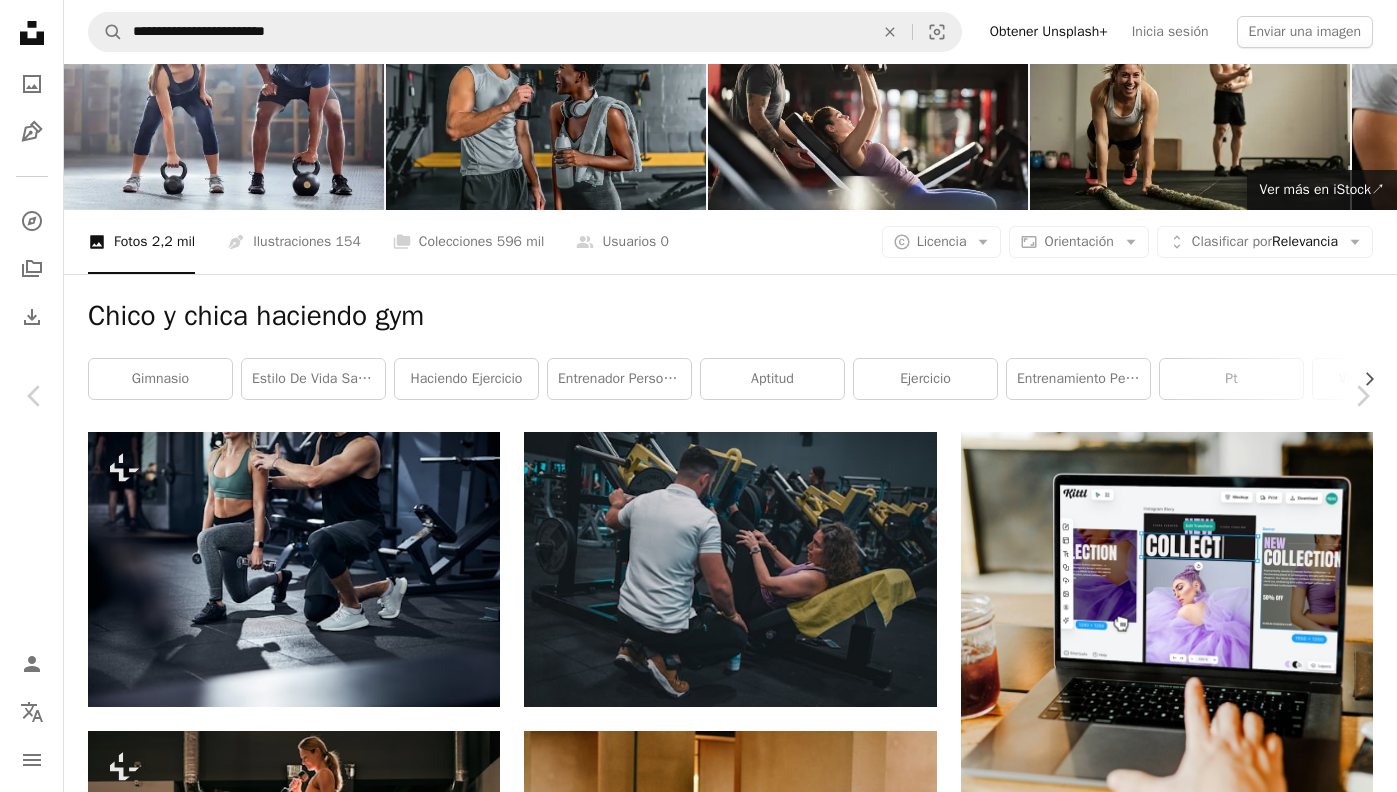 click on "An X shape" at bounding box center [20, 20] 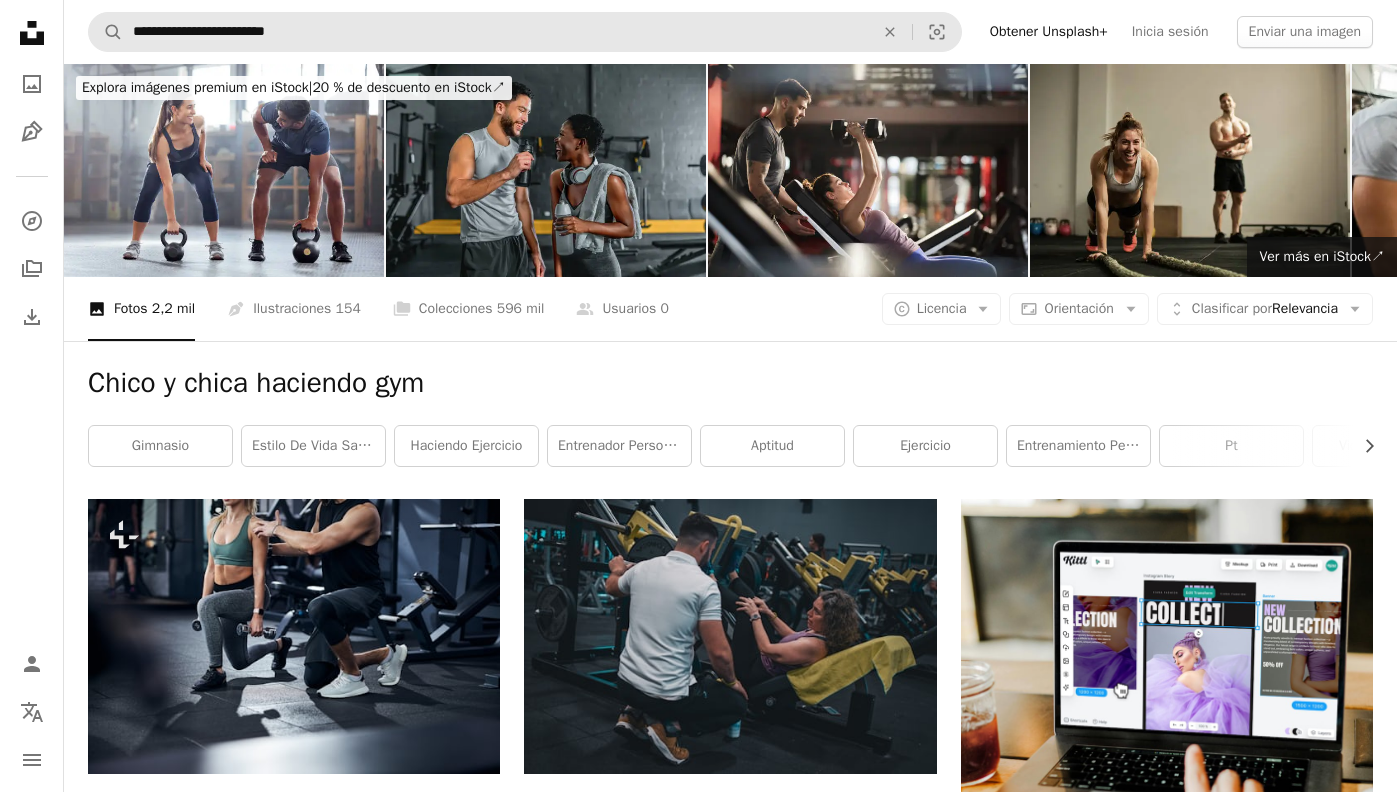 scroll, scrollTop: 0, scrollLeft: 0, axis: both 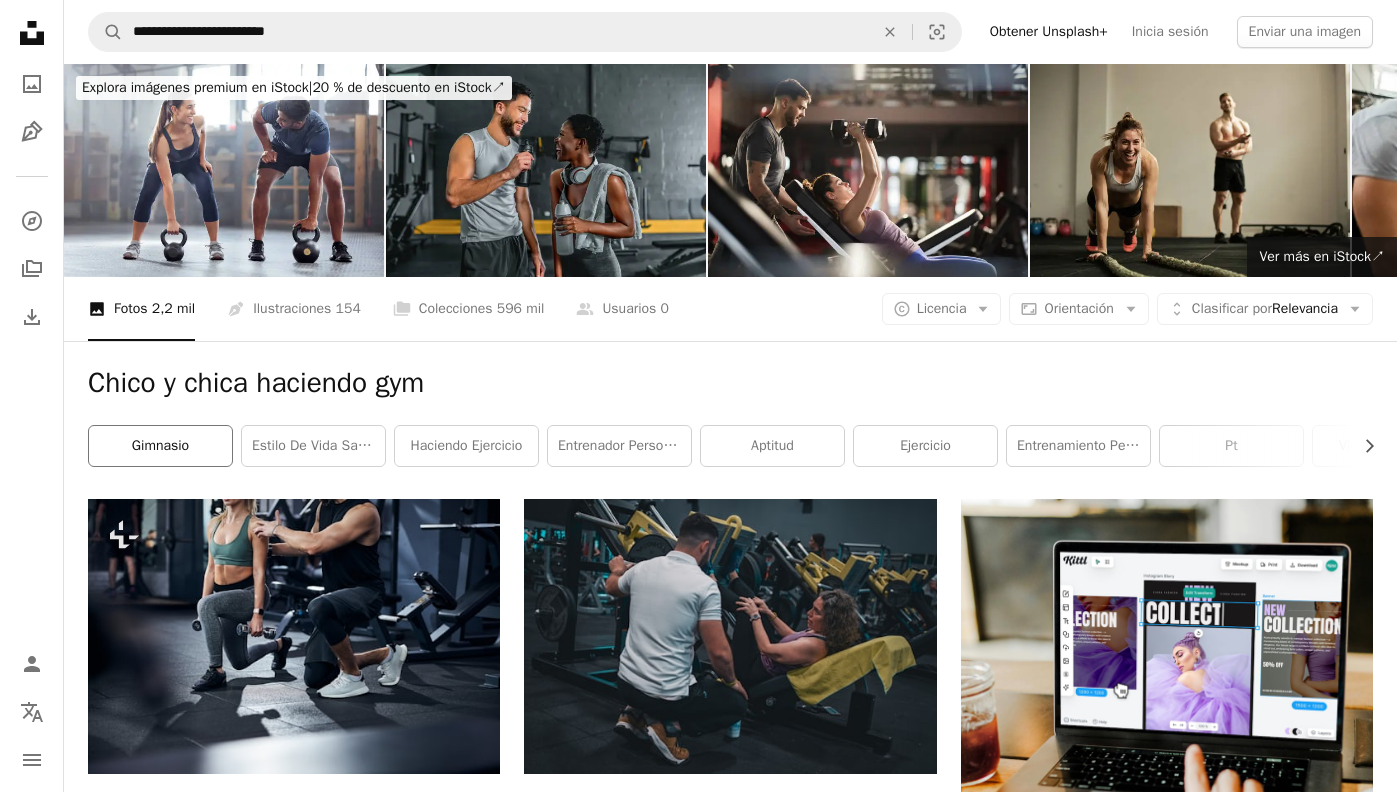 click on "gimnasio" at bounding box center (160, 446) 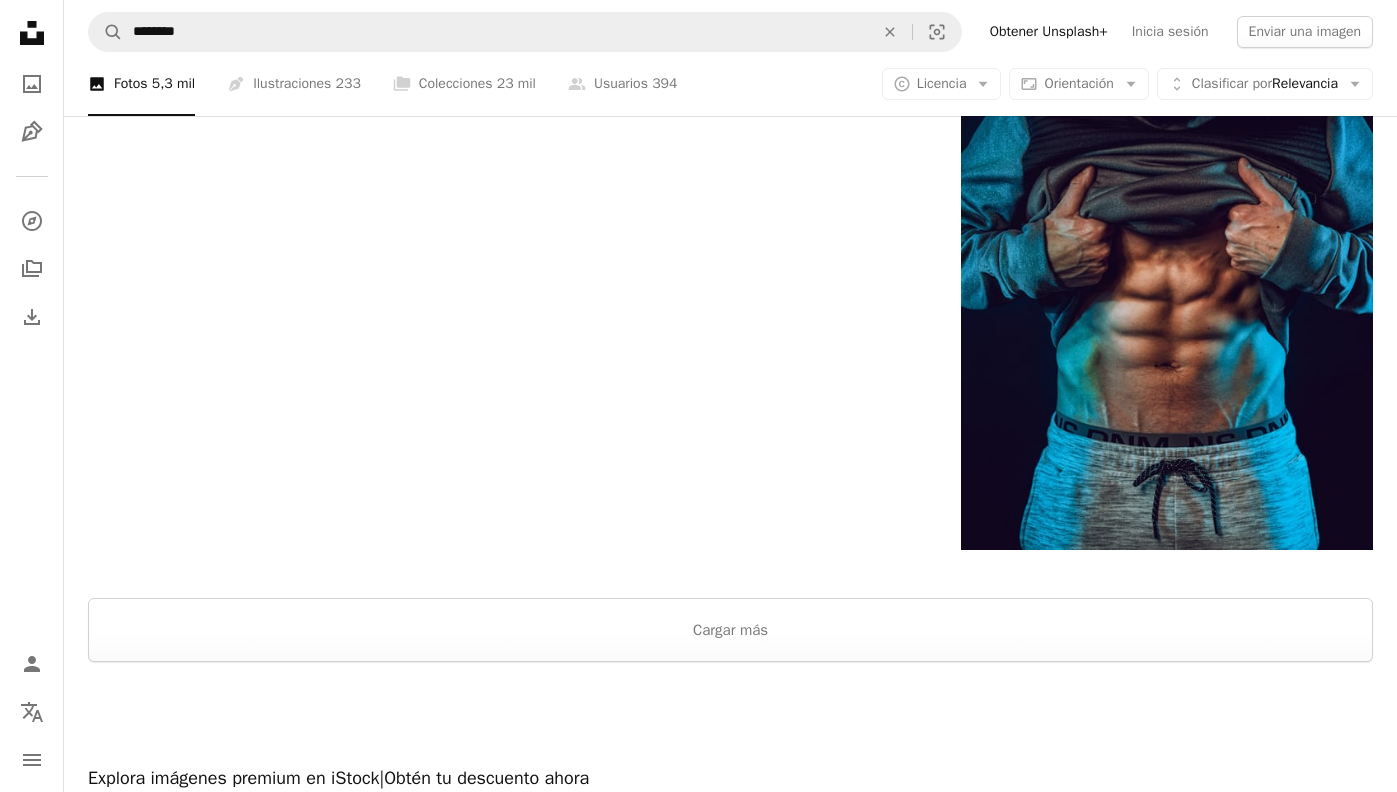 scroll, scrollTop: 3318, scrollLeft: 0, axis: vertical 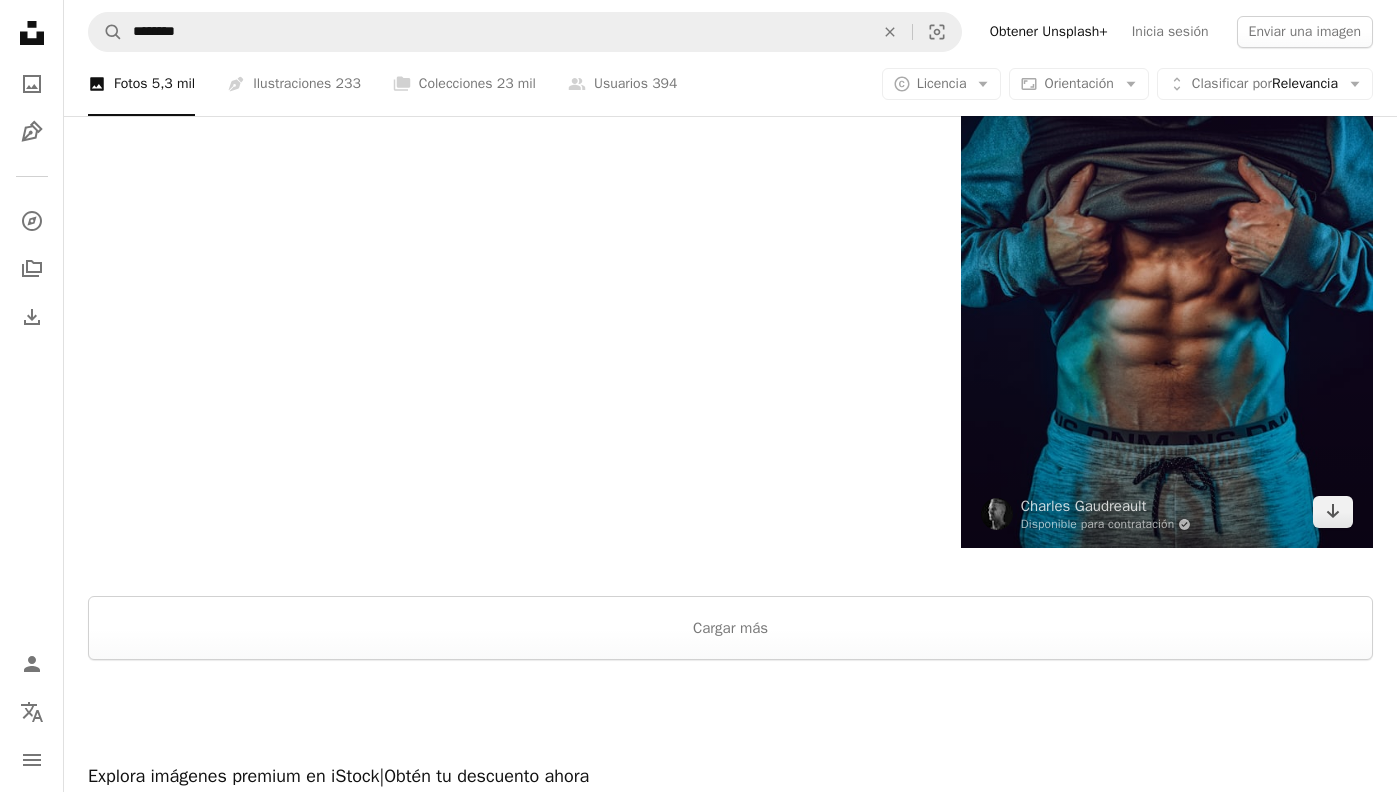 click at bounding box center (1167, 247) 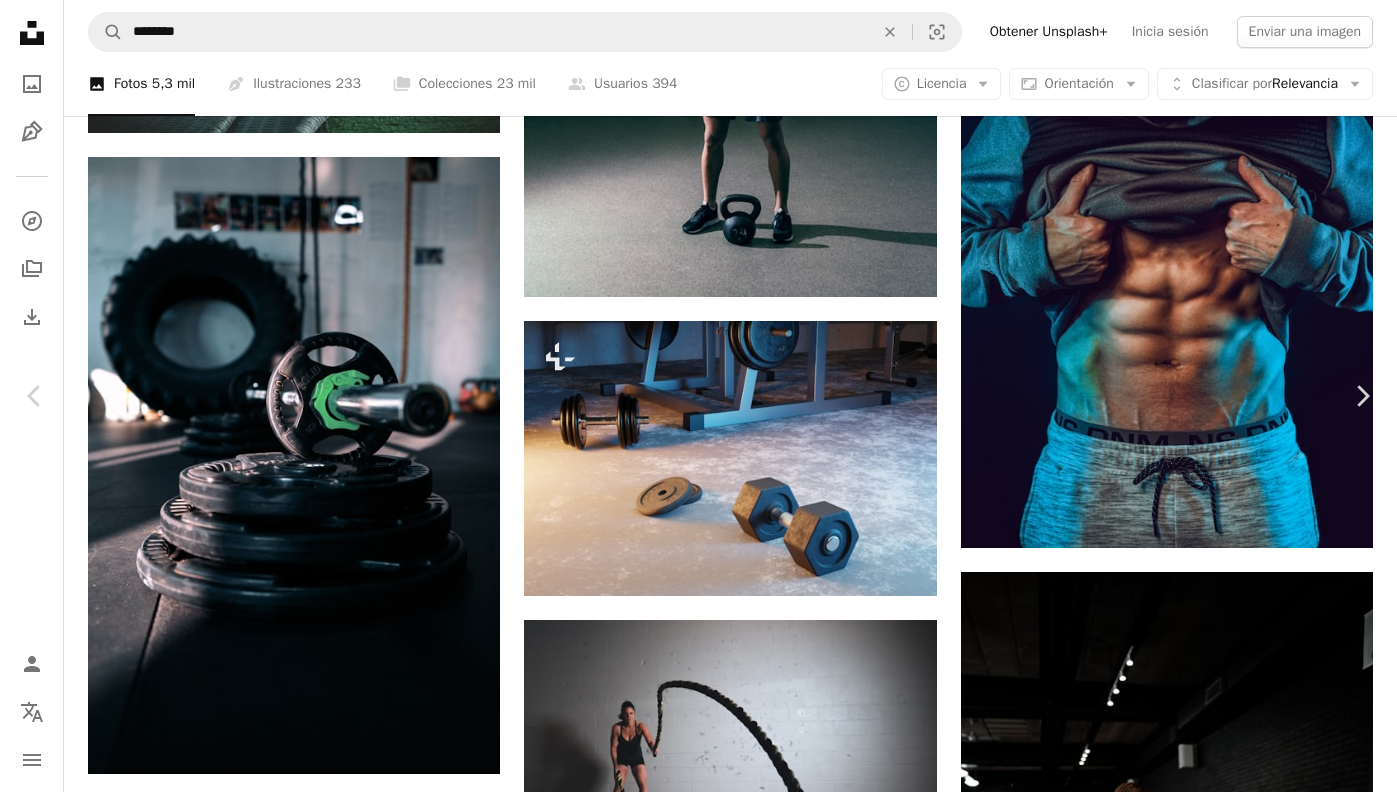 click on "Descargar gratis" at bounding box center [1191, 4135] 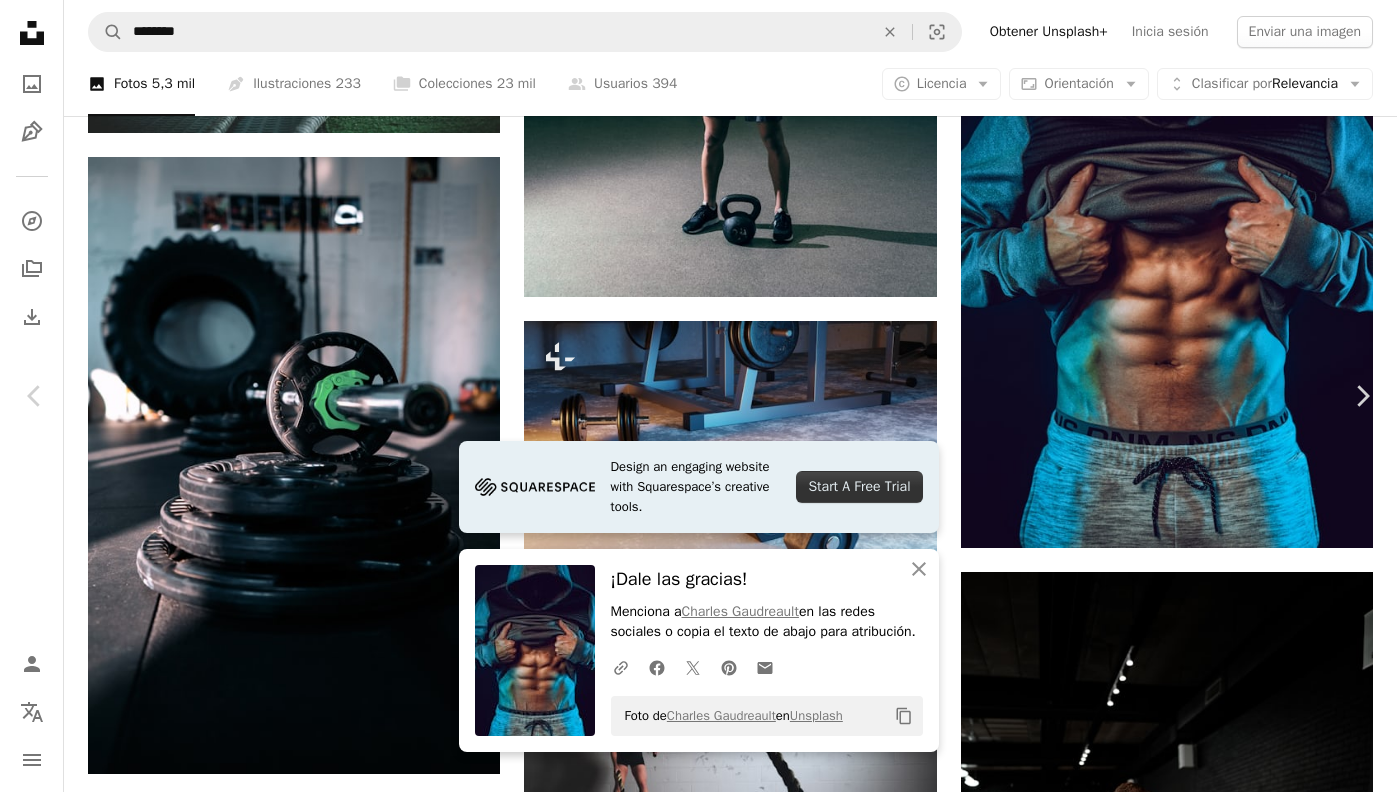 scroll, scrollTop: 2100, scrollLeft: 0, axis: vertical 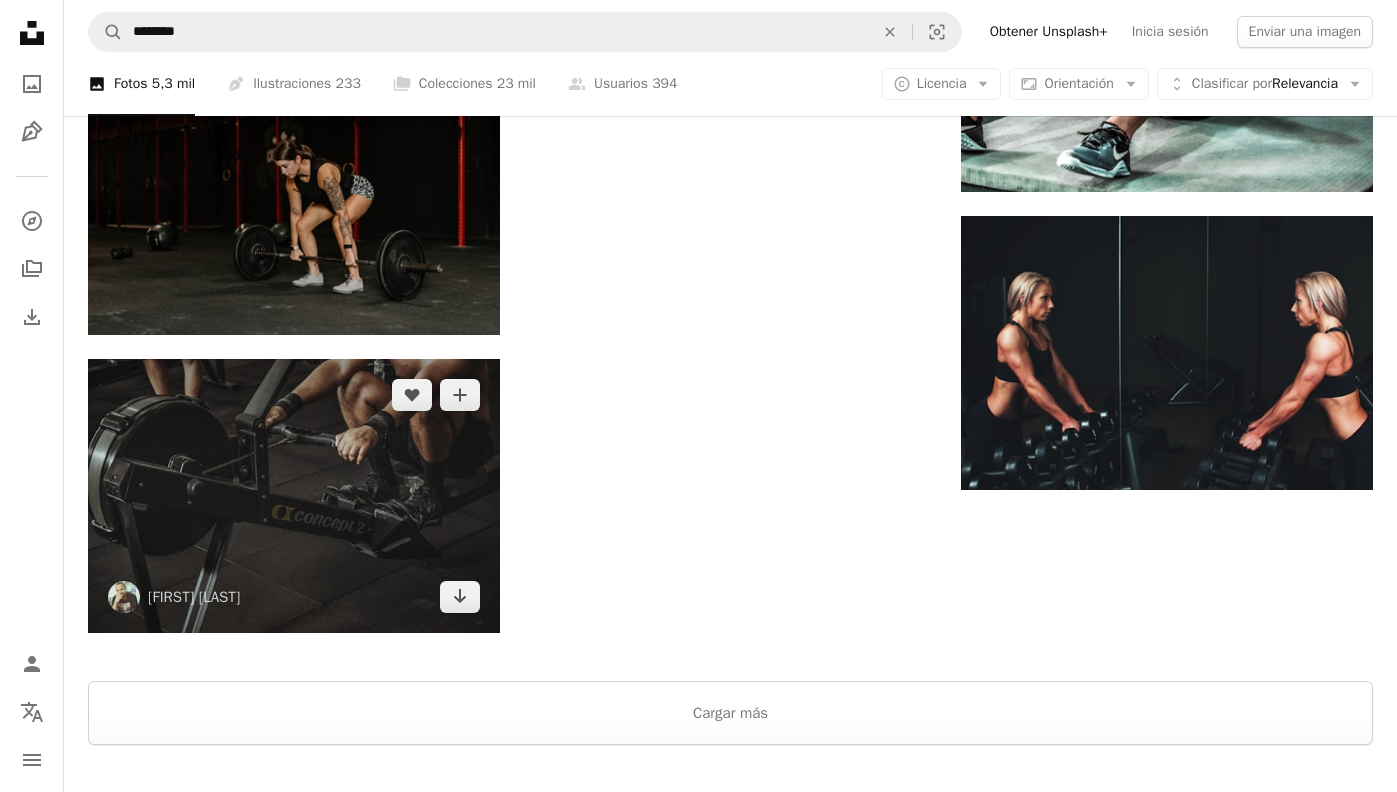 click at bounding box center (294, 496) 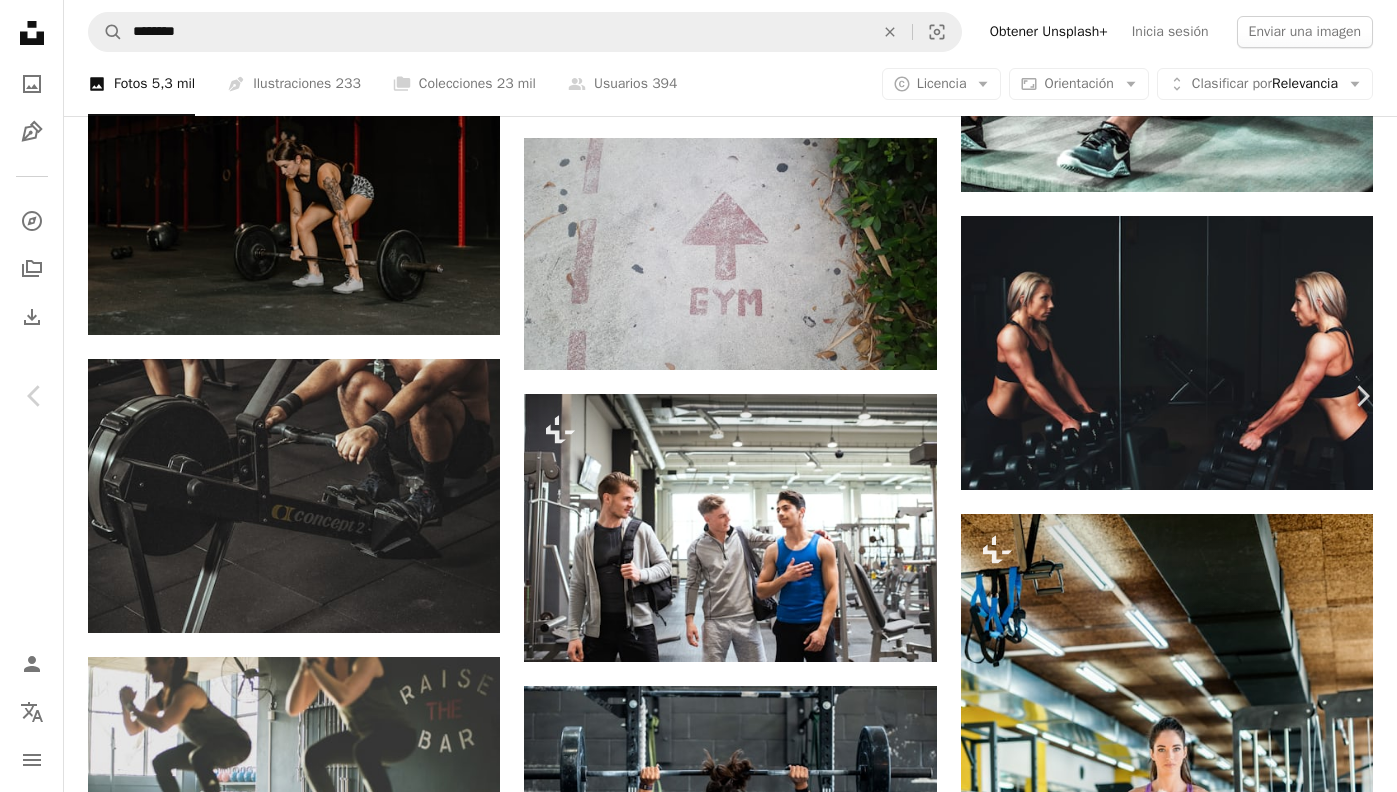 click on "An X shape Chevron left Chevron right Victor Freitas victorfreitas A heart A plus sign Descargar gratis Chevron down Zoom in Visualizaciones 16.023.178 Descargas 101.221 Presentado en Fotos ,  Deportivo ,  Salud y bienestar A forward-right arrow Compartir Info icon Información More Actions A map marker Gambaru CrossFit, [COUNTRY] Calendar outlined Publicado el  24 de febrero de 2018 Camera Canon, EOS REBEL T3i Safety Uso gratuito bajo la  Licencia Unsplash gente gimnasio deporte aptitud Salud hombres manos masculino adiestramiento ejercicio cuerpo entrenamiento acción gris piernas musculatura armas Culturismo Humano sitio web Fotos de stock gratuitas Explora imágenes premium relacionadas en iStock  |  Ahorra un 20 % con el código UNSPLASH20 Ver más en iStock  ↗ Imágenes relacionadas A heart A plus sign Victor Freitas Arrow pointing down Plus sign for Unsplash+ A heart A plus sign Getty Images Para  Unsplash+ A lock Descargar Plus sign for Unsplash+ A heart A plus sign Getty Images Para  Unsplash+ A lock" at bounding box center [698, 4802] 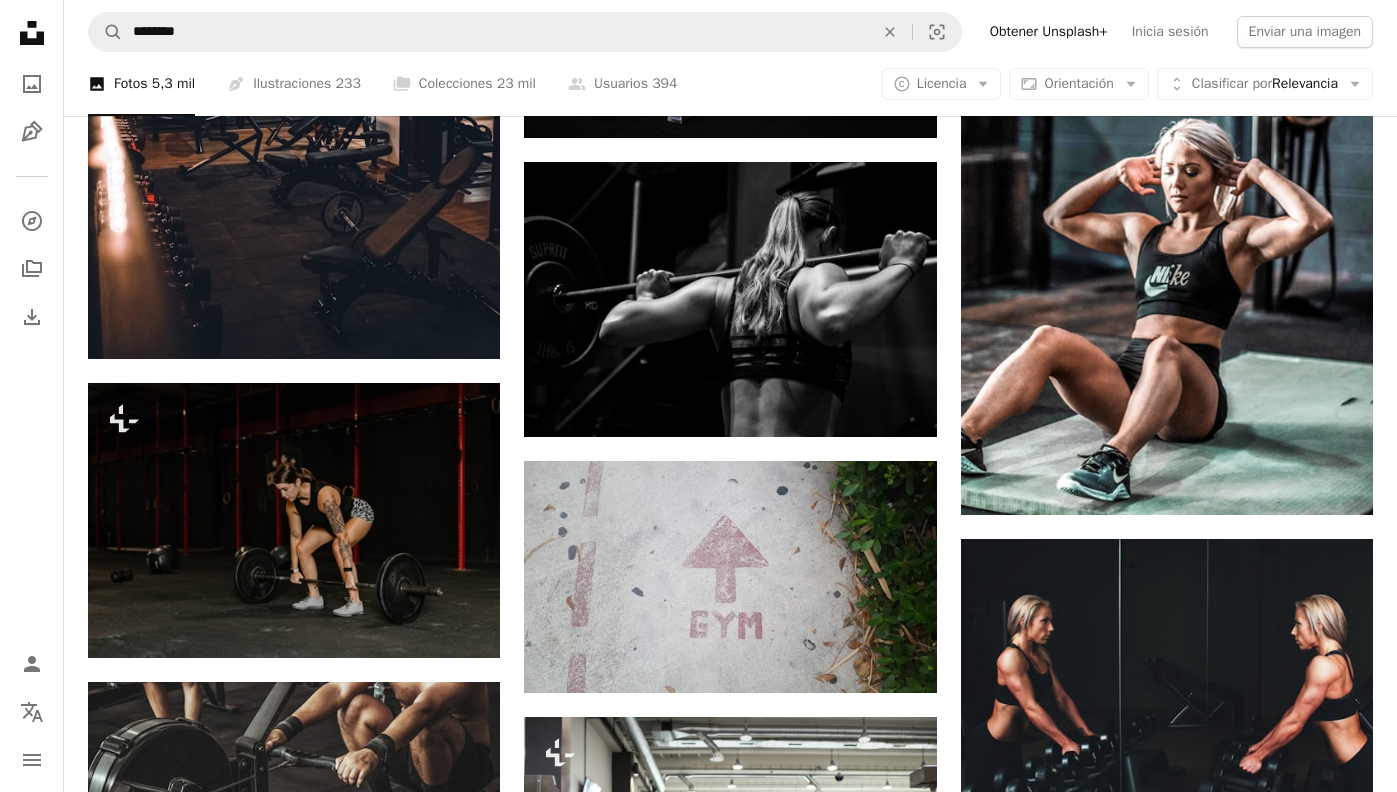 scroll, scrollTop: 5519, scrollLeft: 0, axis: vertical 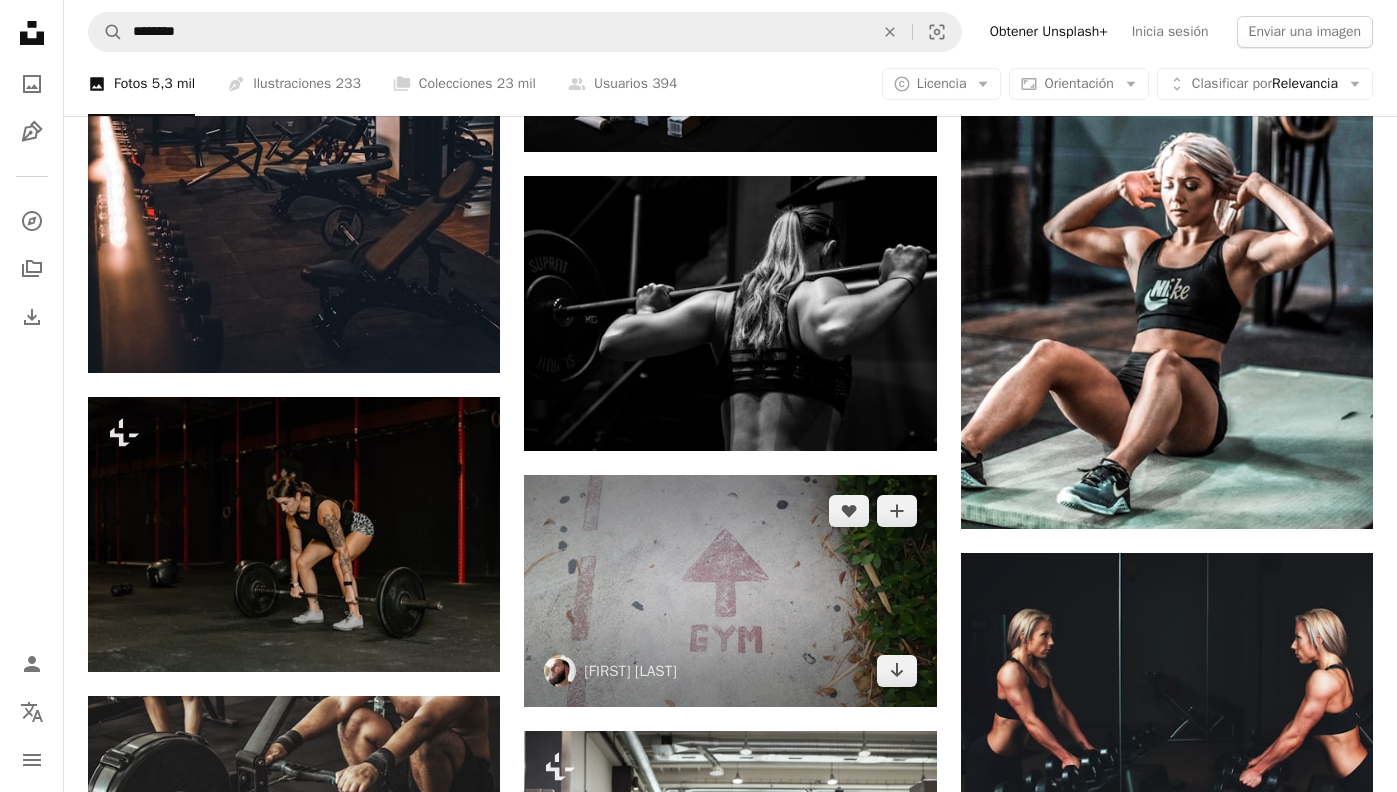 click at bounding box center [730, 591] 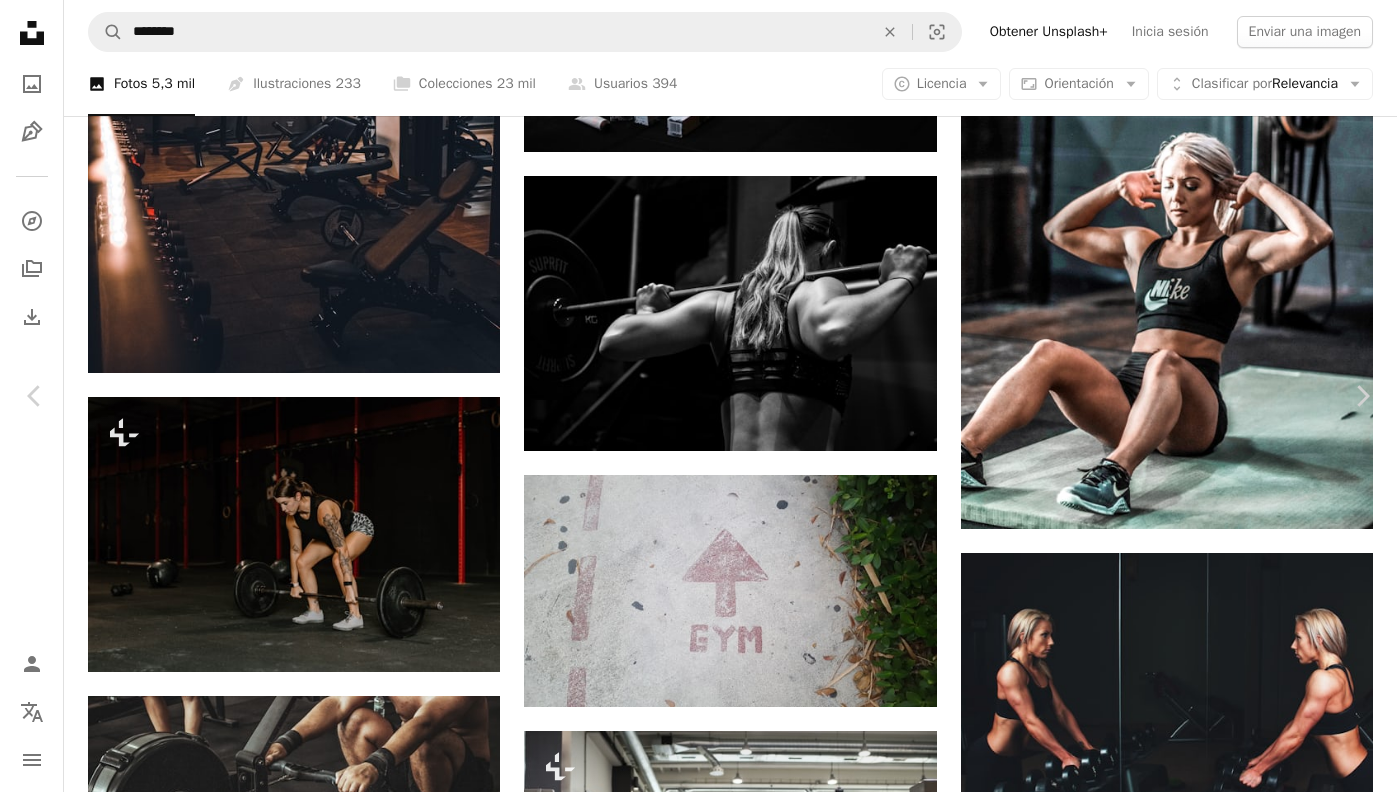 click on "Descargar gratis" at bounding box center [1191, 4790] 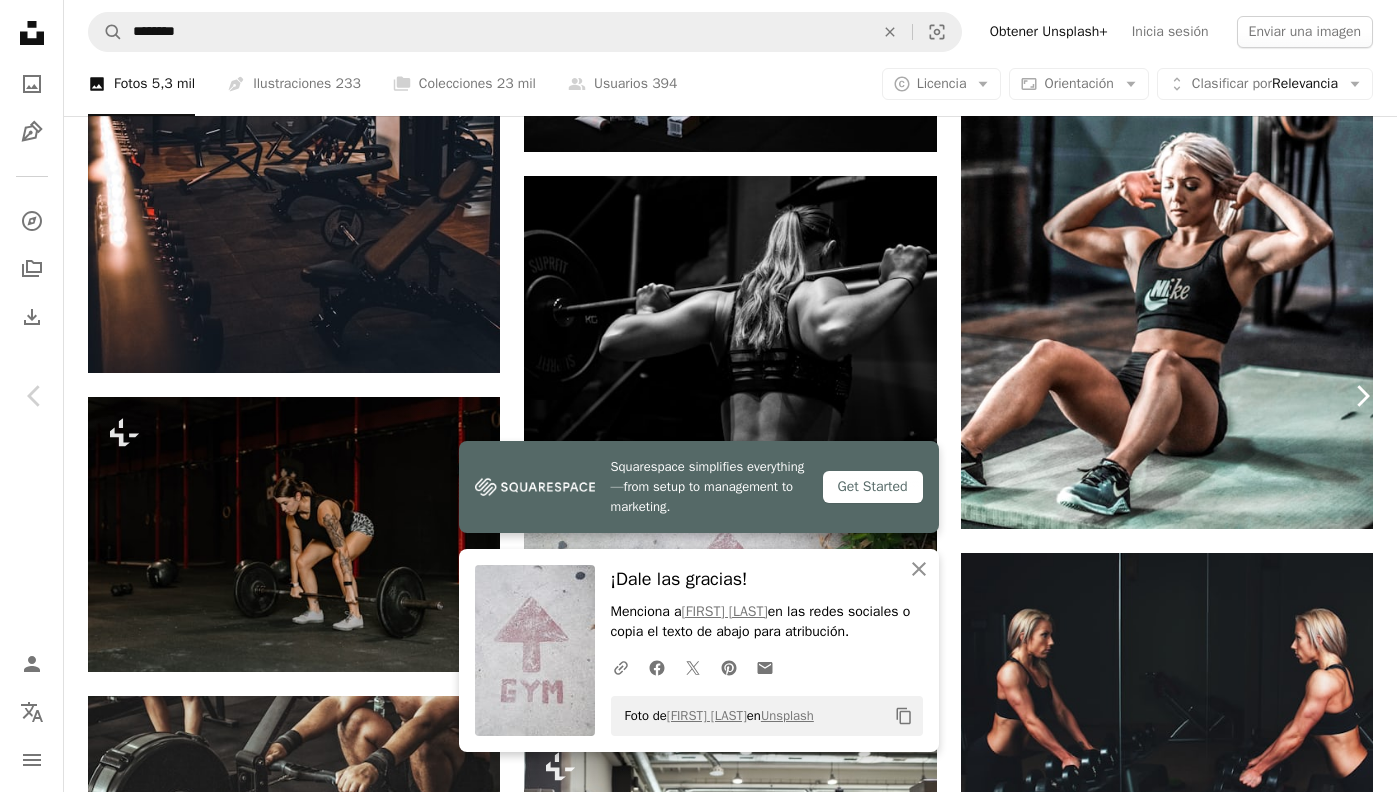 click on "Chevron right" at bounding box center [1362, 396] 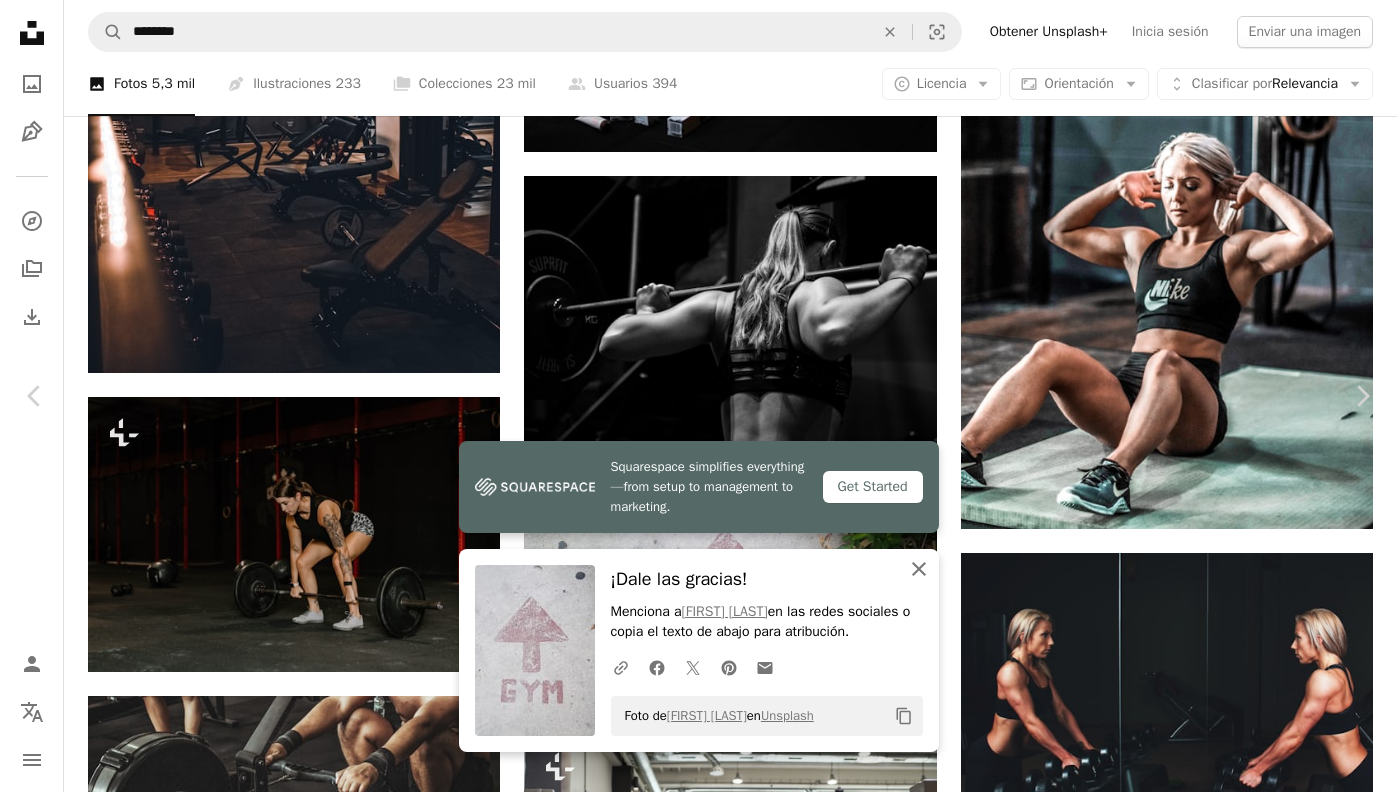 click 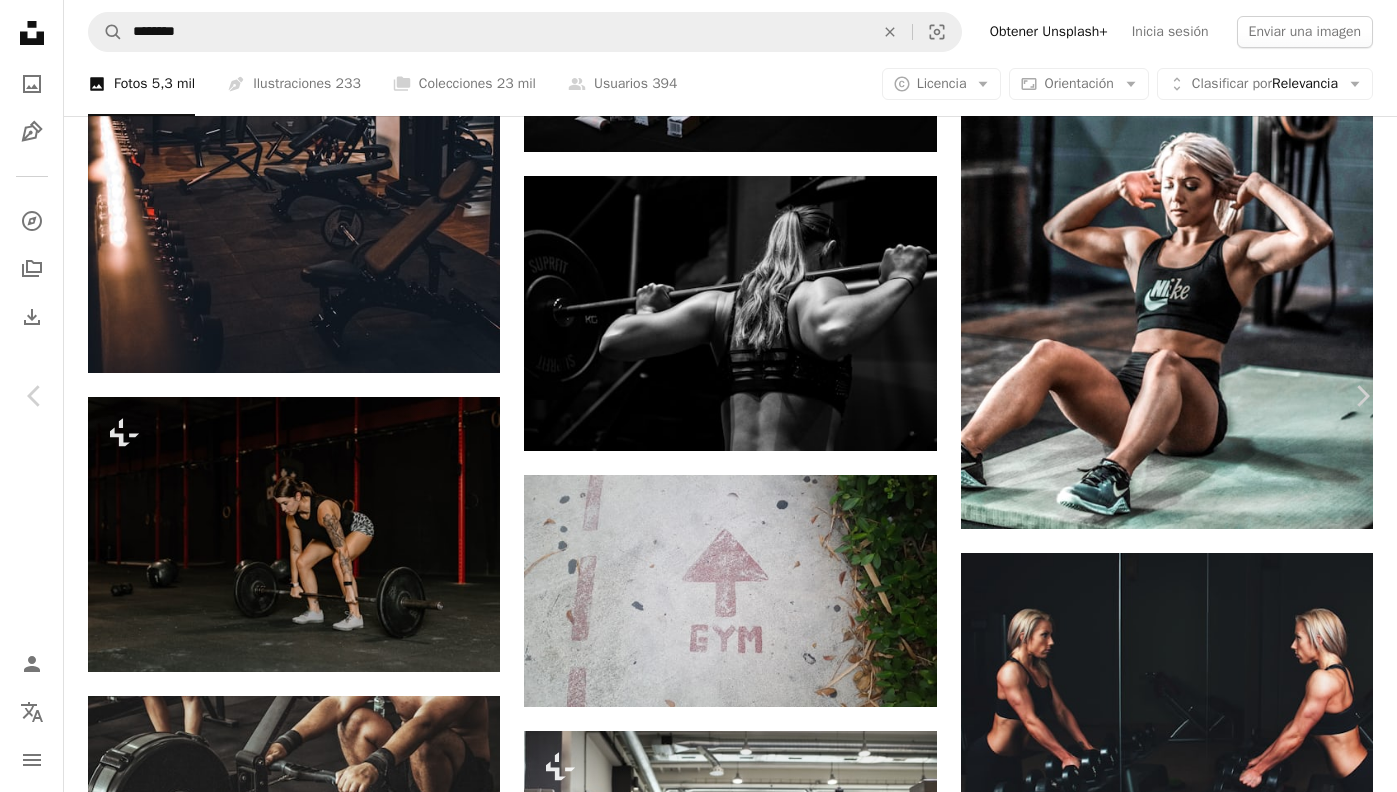 click on "An X shape Chevron left Chevron right Samuel Girven Disponible para contratación A checkmark inside of a circle A heart A plus sign Descargar gratis Chevron down Zoom in Visualizaciones 2.584.456 Descargas 31.288 Presentado en Deportivo A forward-right arrow Compartir Info icon Información More Actions Calendar outlined Publicado el  16 de junio de 2021 Camera SONY, ILCE-7M2 Safety Uso gratuito bajo la  Licencia Unsplash gimnasio aptitud entrenamiento Crossfit Pesos Entrenamiento personal Entrenamiento con pesas Culturismo deporte deportivo ejercicio haciendo ejercicio Fondos Explora imágenes premium relacionadas en iStock  |  Ahorra un 20 % con el código UNSPLASH20 Ver más en iStock  ↗ Imágenes relacionadas A heart A plus sign Ambitious Studio* | Rick Barrett Disponible para contratación A checkmark inside of a circle Arrow pointing down Plus sign for Unsplash+ A heart A plus sign Curated Lifestyle Para  Unsplash+ A lock Descargar A heart A plus sign Samuel Girven Disponible para contratación" at bounding box center [698, 5139] 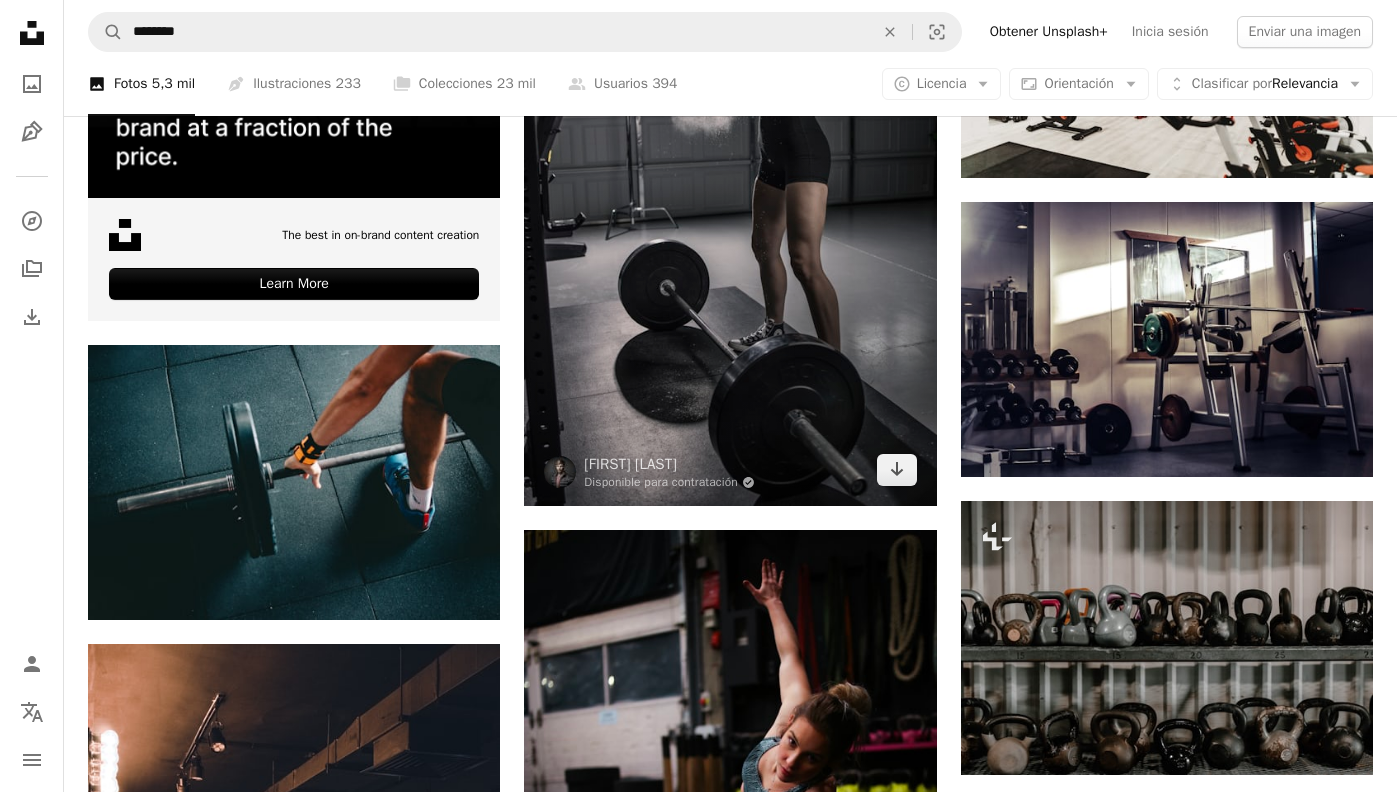 scroll, scrollTop: 4628, scrollLeft: 0, axis: vertical 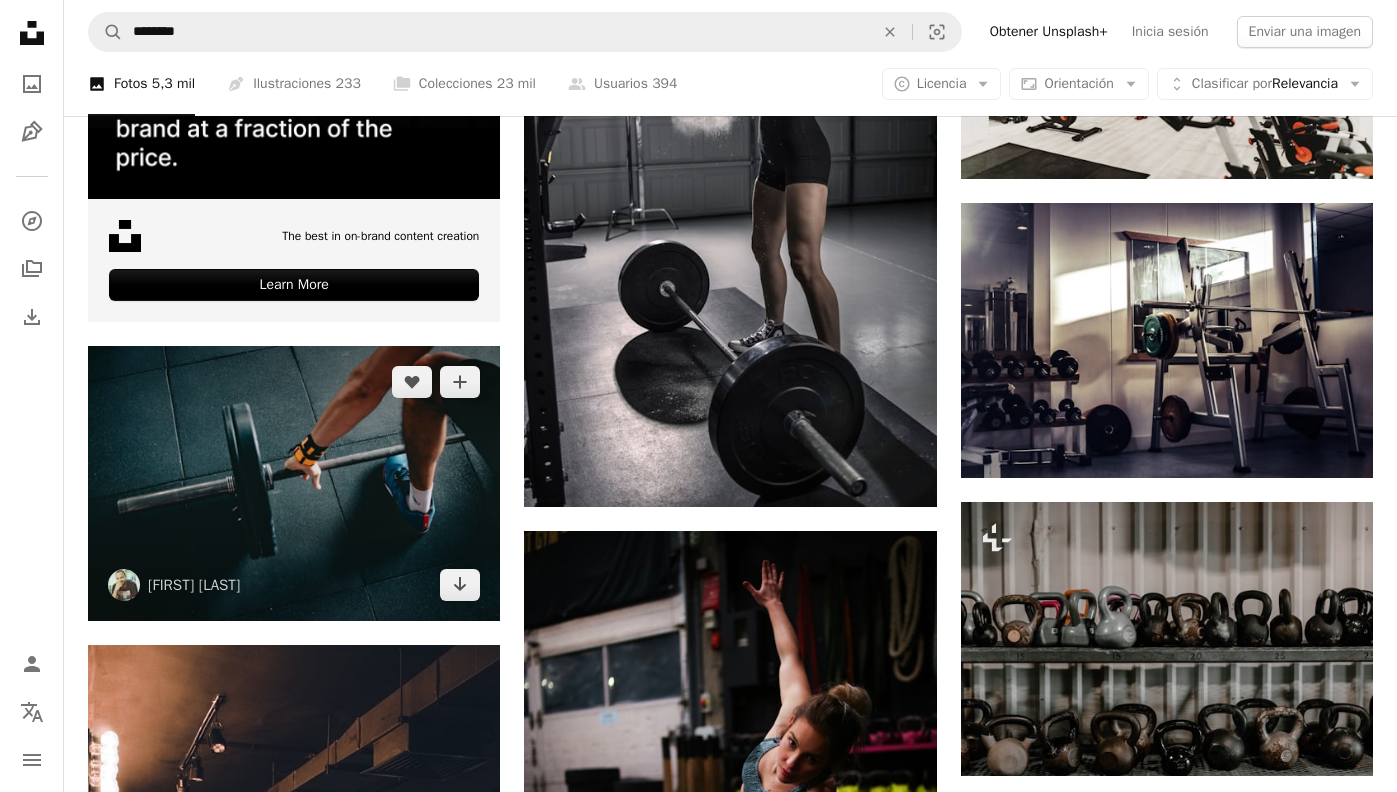 click at bounding box center (294, 483) 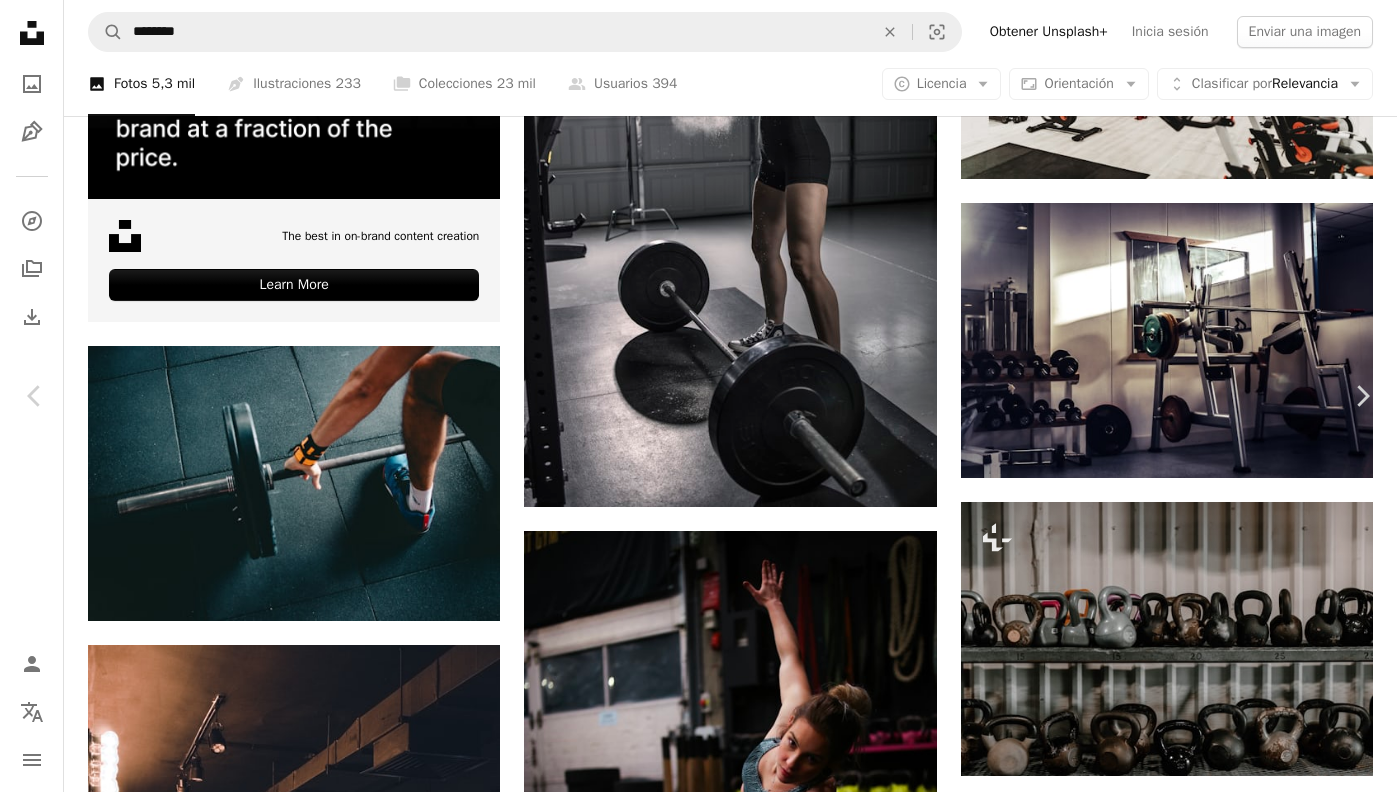 click on "An X shape Chevron left Chevron right Victor Freitas victorfreitas A heart A plus sign Descargar gratis Chevron down Zoom in Visualizaciones 23.620.542 Descargas 196.352 Presentado en Deportivo A forward-right arrow Compartir Info icon Información More Actions A map marker Gambaru CrossFit, [COUNTRY] Calendar outlined Publicado el  5 de febrero de 2018 Camera Canon, EOS REBEL T3i Safety Uso gratuito bajo la  Licencia Unsplash gimnasio deporte aptitud mano barra adiestramiento atleta Crossfit peso Pesos De la mano Pesas Entrenamiento de fuerza levantamiento de pesas sentarse en cuclillas levantamiento Entrenamiento con pesas Agarrando barbo Humano Fondos de pantalla HD Explora imágenes premium relacionadas en iStock  |  Ahorra un 20 % con el código UNSPLASH20 Ver más en iStock  ↗ Imágenes relacionadas A heart A plus sign Victor Freitas Arrow pointing down Plus sign for Unsplash+ A heart A plus sign Kateryna Hliznitsova Para  Unsplash+ A lock Descargar A heart A plus sign Ambitious Studio* | Rick Barrett" at bounding box center [698, 6030] 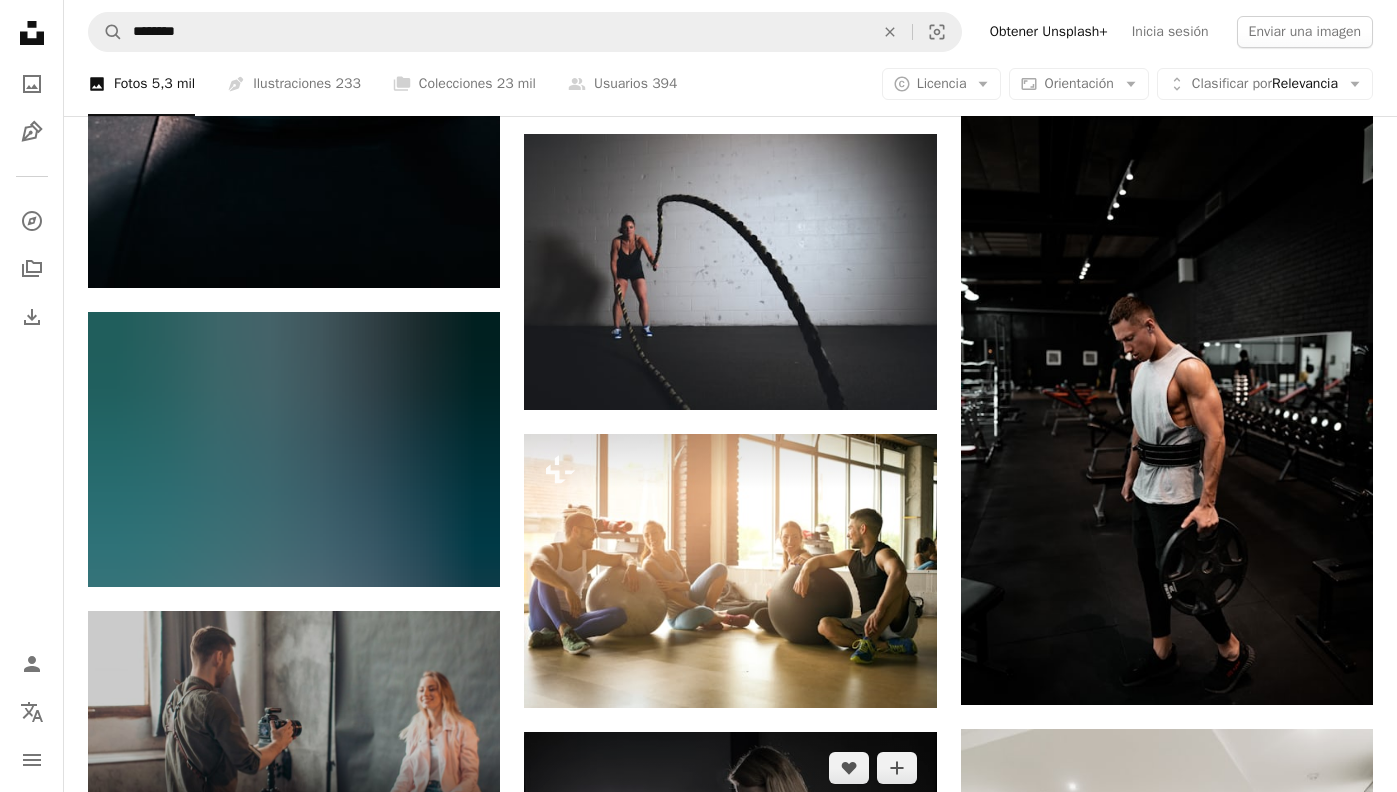 scroll, scrollTop: 3799, scrollLeft: 0, axis: vertical 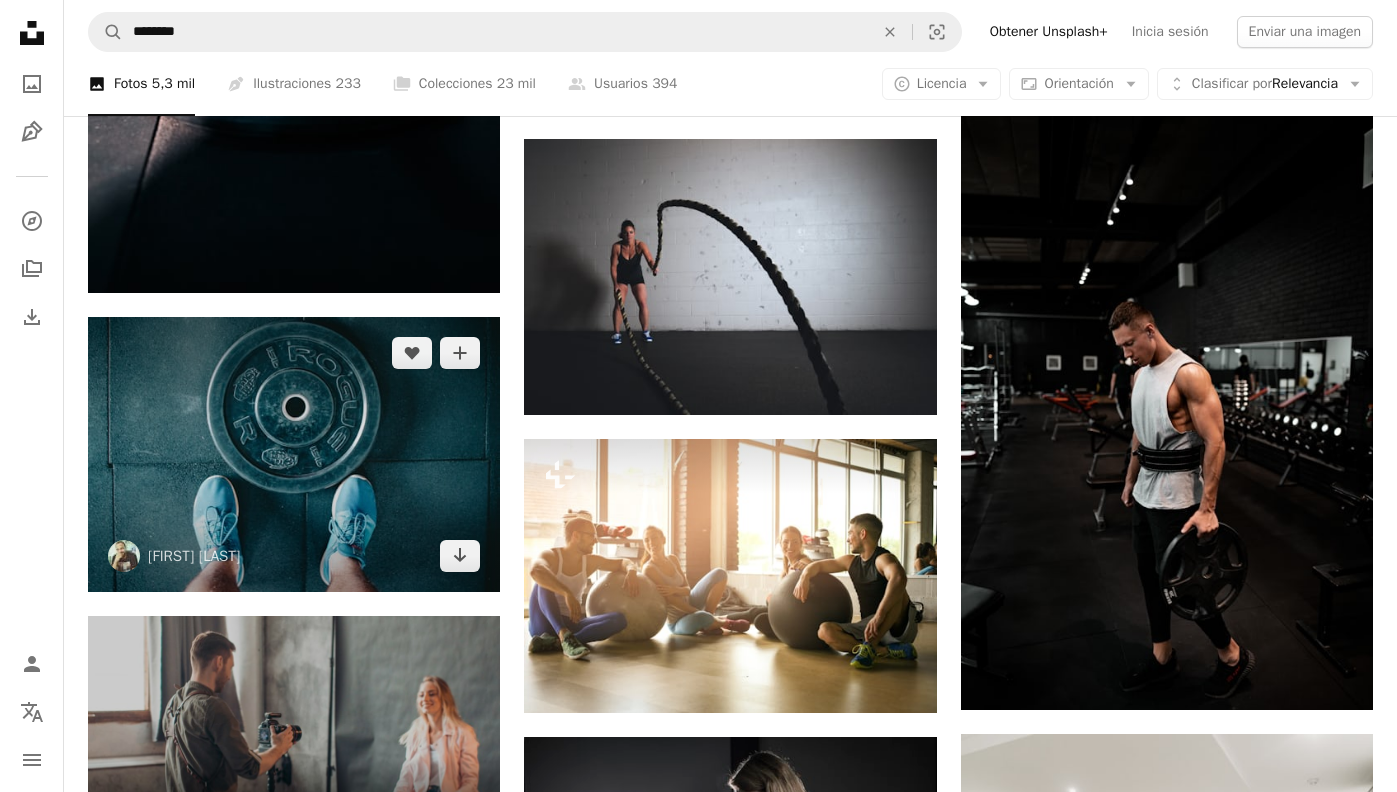 click at bounding box center (294, 454) 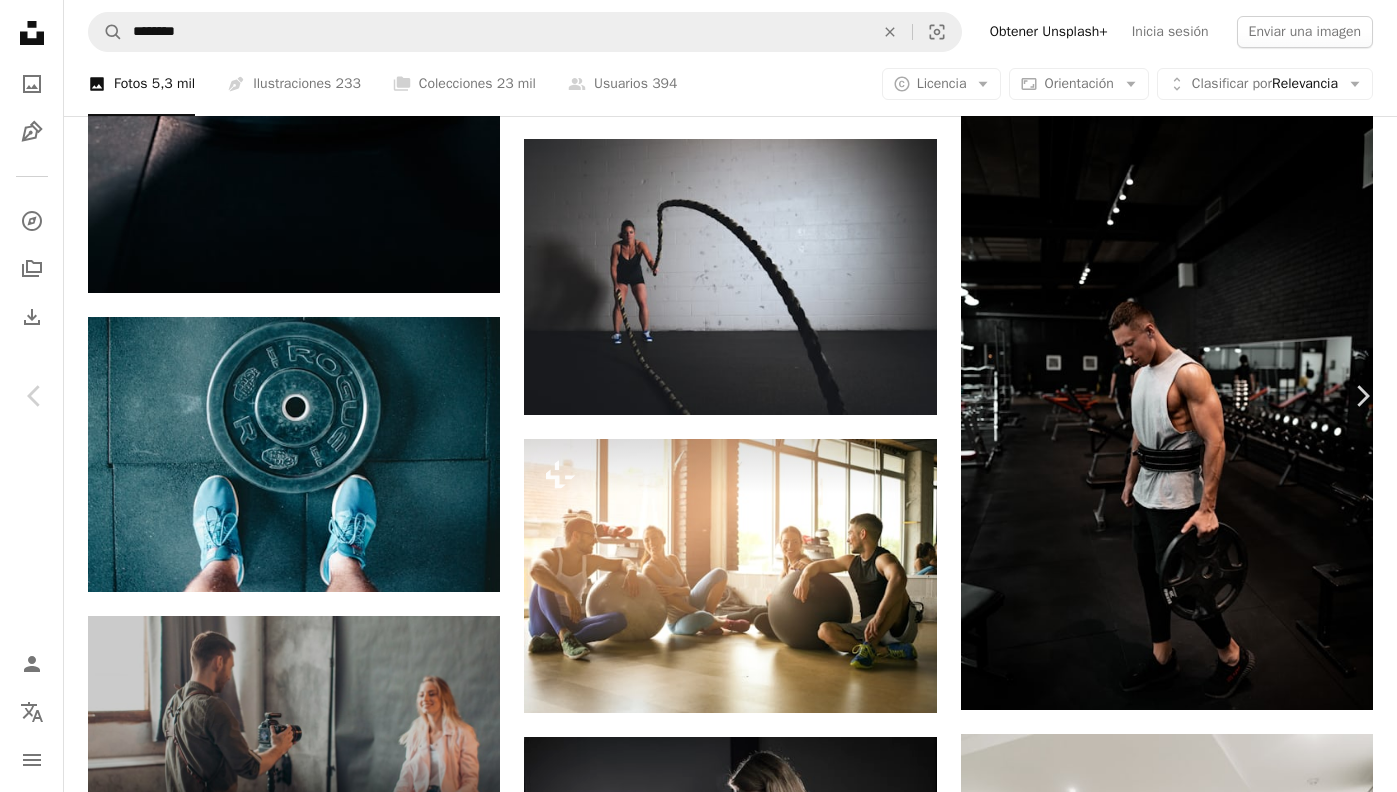 click on "An X shape Chevron left Chevron right [PERSON] [PERSON] A heart A plus sign Descargar gratis Chevron down Zoom in Visualizaciones 16.872.872 Descargas 123.208 Presentado en Salud y bienestar A forward-right arrow Compartir Info icon Información More Actions Calendar outlined Publicado el  7 de febrero de 2018 Camera Canon, EOS REBEL T3i Safety Uso gratuito bajo la  Licencia Unsplash gimnasio aptitud Bienestar ejercicio pies Crossfit peso Pesas activo Entrenamiento de fuerza levantamiento de pesas haltera levantamiento mirando abajo Entrenamiento con pesas levantando pesas pesista pillo azul sitio web Imágenes gratuitas Explora imágenes premium relacionadas en iStock  |  Ahorra un 20 % con el código UNSPLASH20 Ver más en iStock  ↗ Imágenes relacionadas A heart A plus sign [PERSON] Arrow pointing down A heart A plus sign [PERSON] Arrow pointing down Plus sign for Unsplash+ A heart A plus sign Getty Images Para  Unsplash+ A lock Descargar A heart A plus sign [PERSON] A heart" at bounding box center (698, 6859) 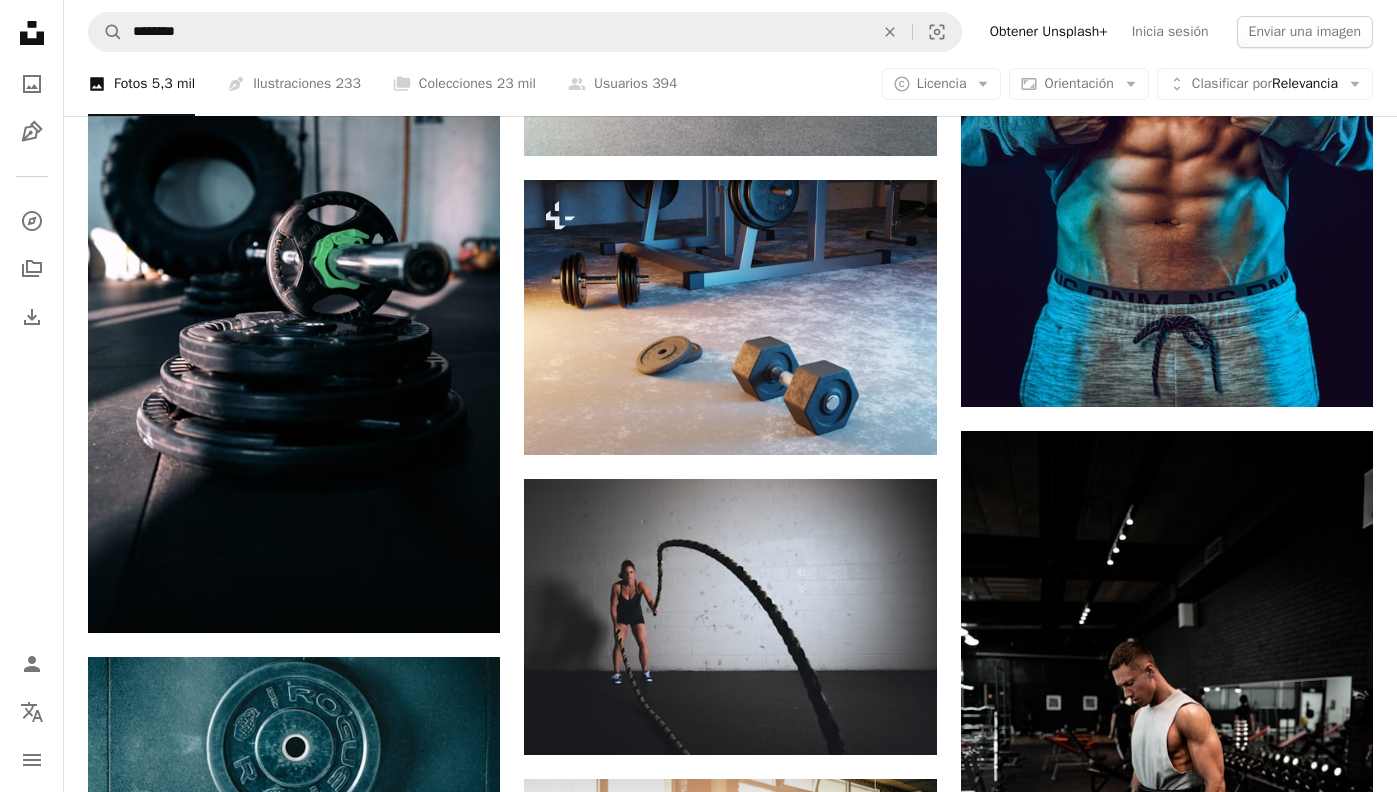 scroll, scrollTop: 3453, scrollLeft: 0, axis: vertical 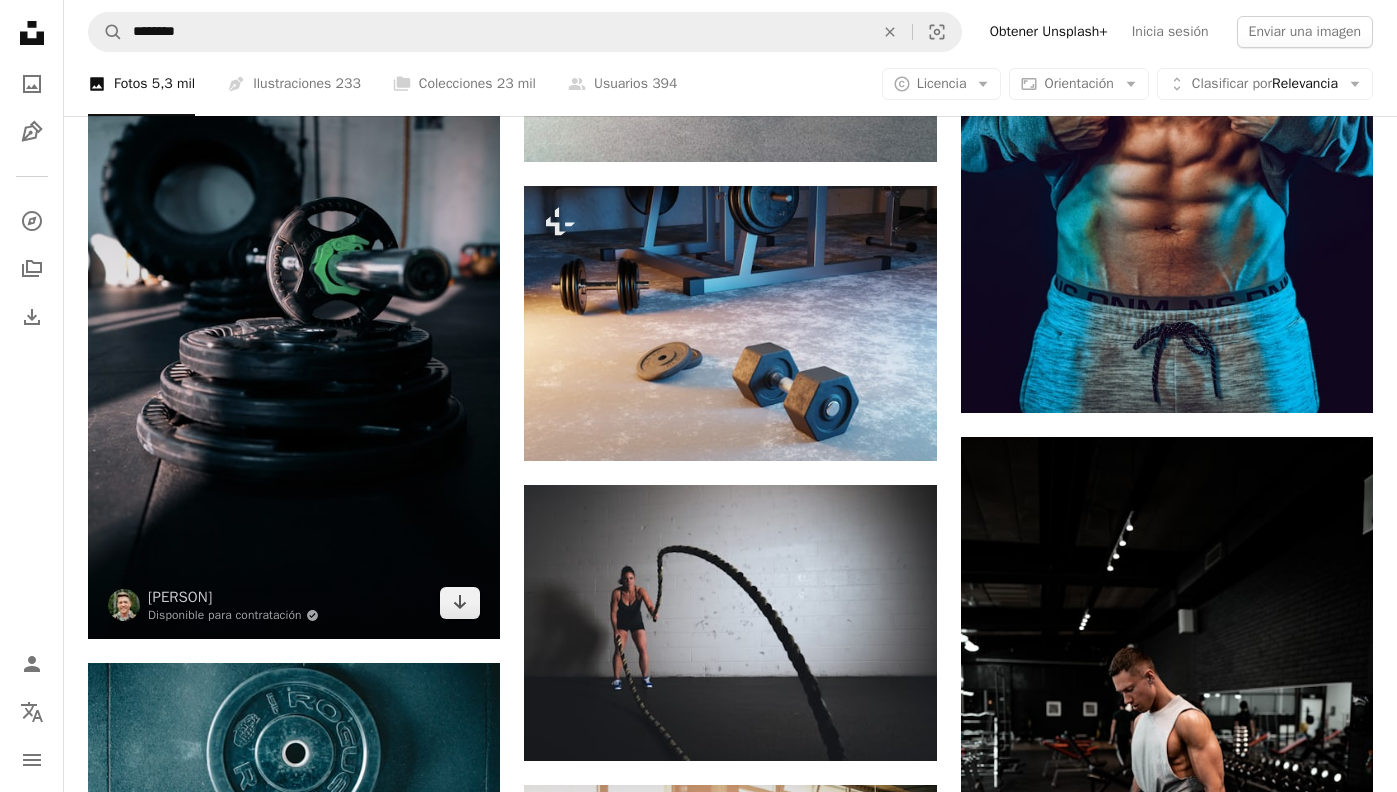 click at bounding box center (294, 331) 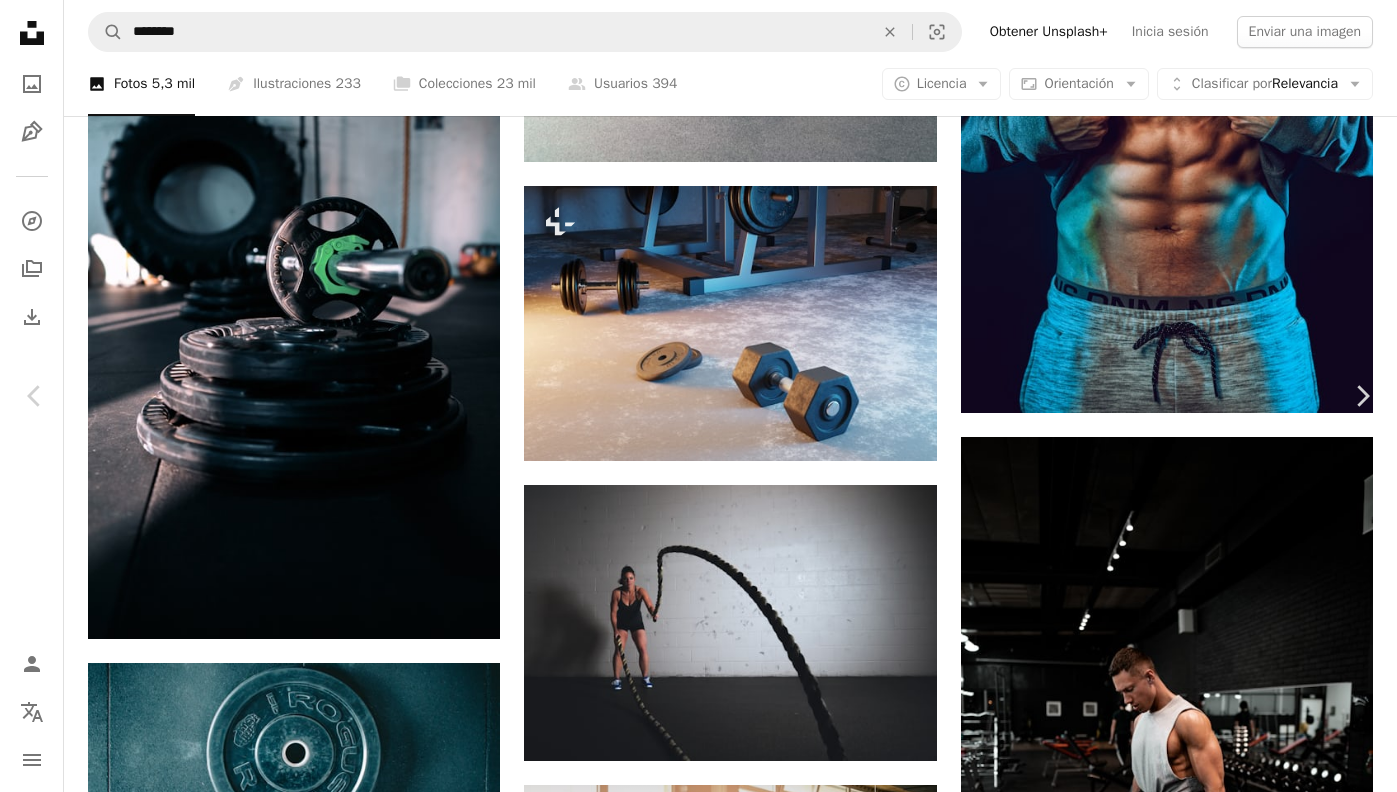 click on "Descargar gratis" at bounding box center [1191, 6856] 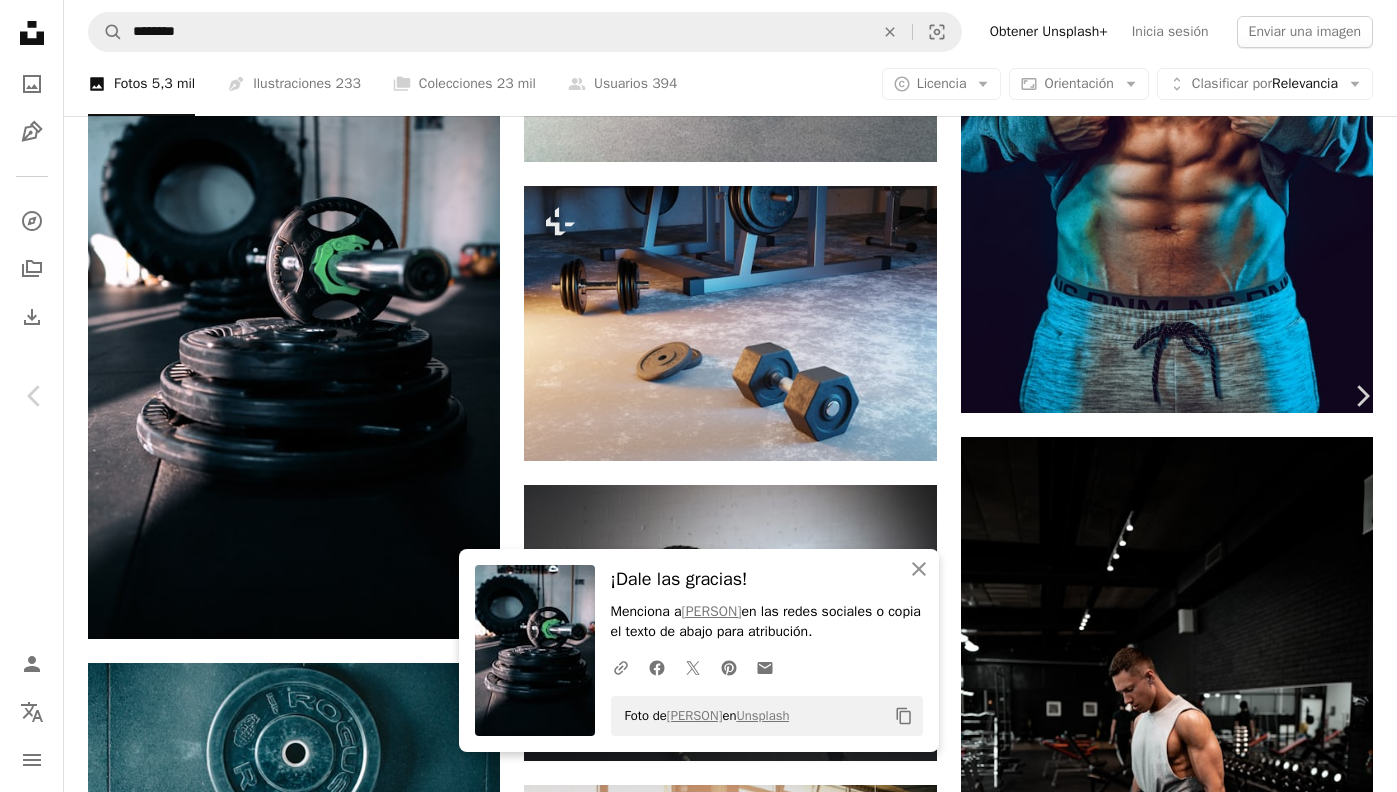 click on "An X shape Chevron left Chevron right An X shape Cerrar ¡Dale las gracias! Menciona a  [PERSON]  en las redes sociales o copia el texto de abajo para atribución. A URL sharing icon (chains) Facebook icon X (formerly Twitter) icon Pinterest icon An envelope Foto de  [PERSON]  en  Unsplash
Copy content [PERSON] Disponible para contratación A checkmark inside of a circle A heart A plus sign Descargar gratis Chevron down Zoom in Visualizaciones 6.849.560 Descargas 67.807 Presentado en Salud y bienestar A forward-right arrow Compartir Info icon Información More Actions Calendar outlined Publicado el  19 de enero de 2019 Camera A7Sii Safety Uso gratuito bajo la  Licencia Unsplash gimnasio Bienestar entrenamiento Crossfit peso levantar pesas rusas Peso muerto foto deporte gris aptitud fotografía reloj Fotos de stock gratuitas Explora imágenes premium relacionadas en iStock  |  Ahorra un 20 % con el código UNSPLASH20 Ver más en iStock  ↗ Imágenes relacionadas A heart A plus sign [PERSON]" at bounding box center [698, 7205] 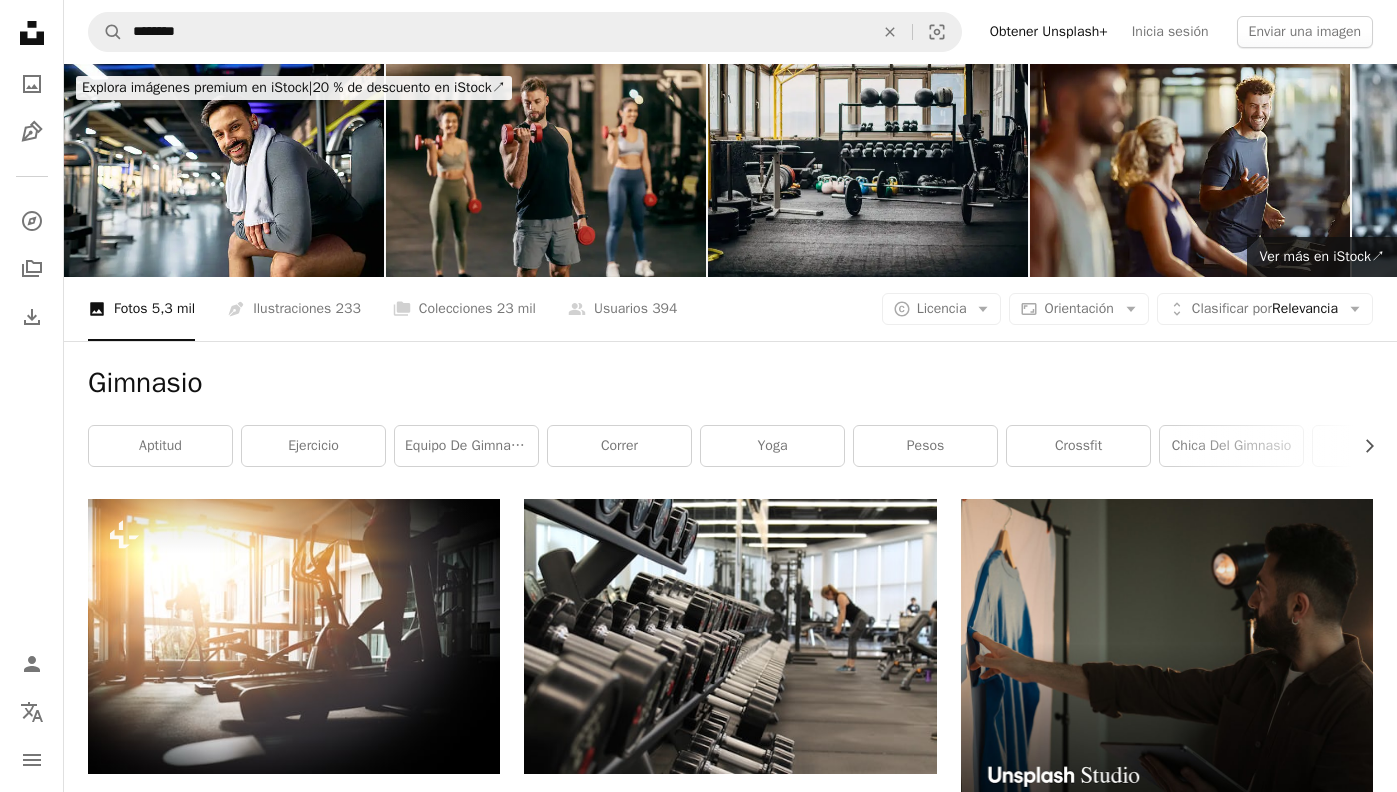 scroll, scrollTop: 0, scrollLeft: 0, axis: both 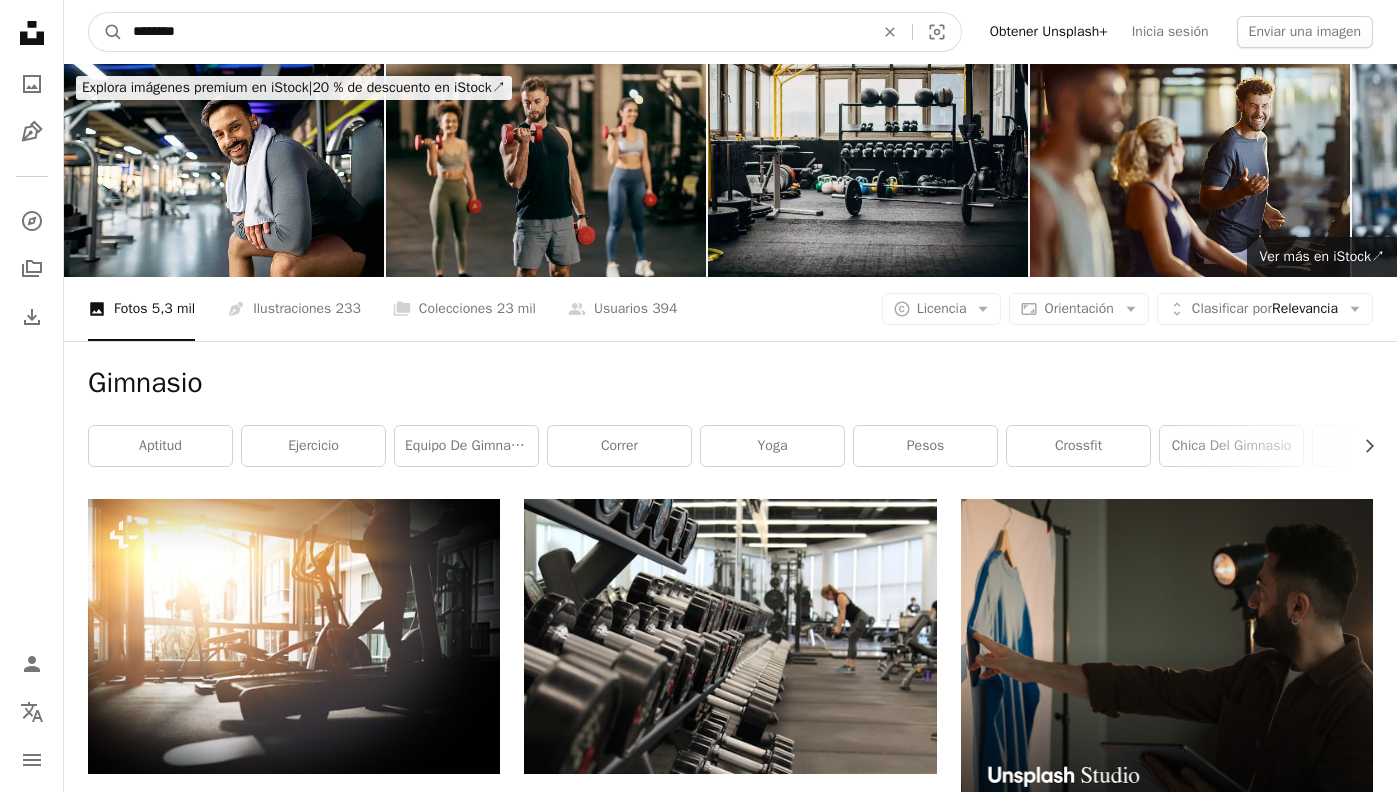 click on "********" at bounding box center [495, 32] 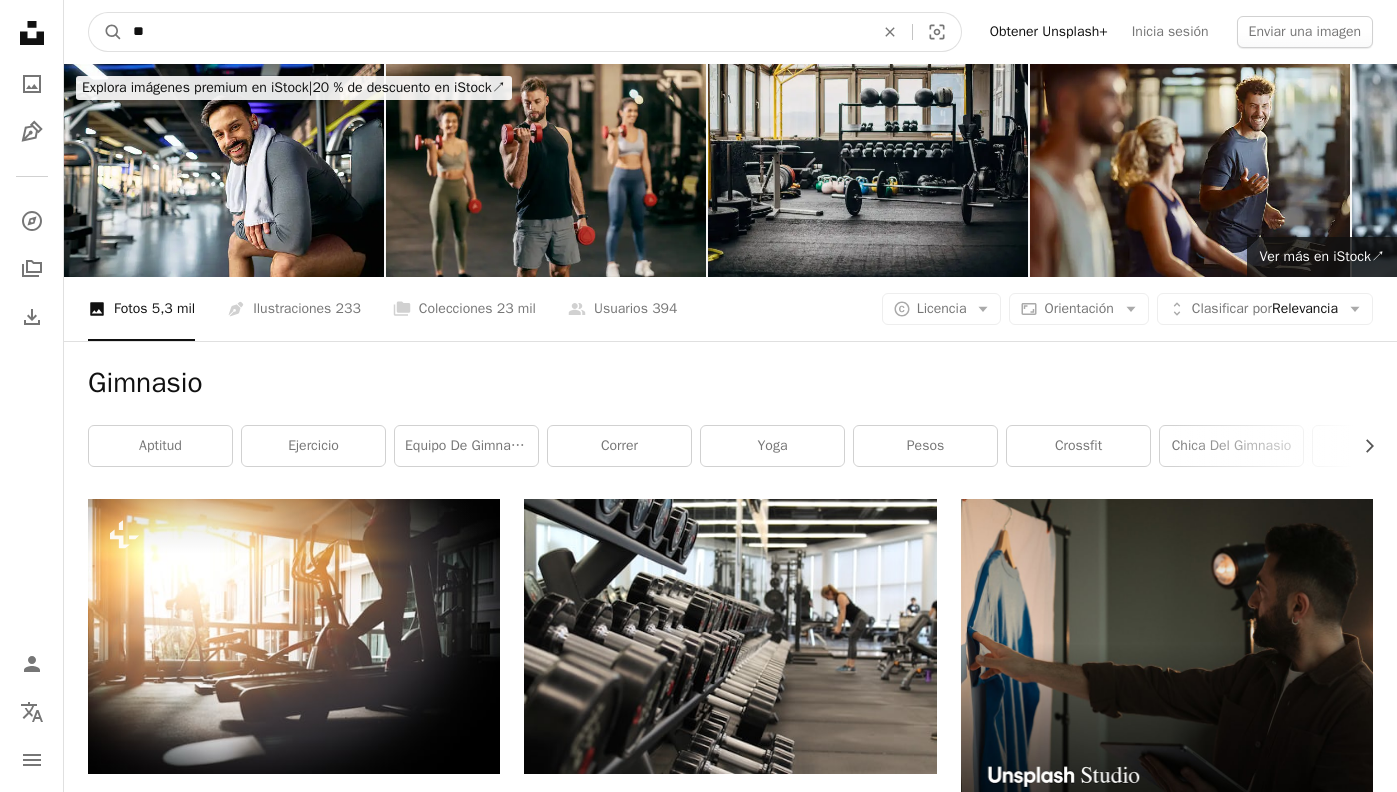type on "*" 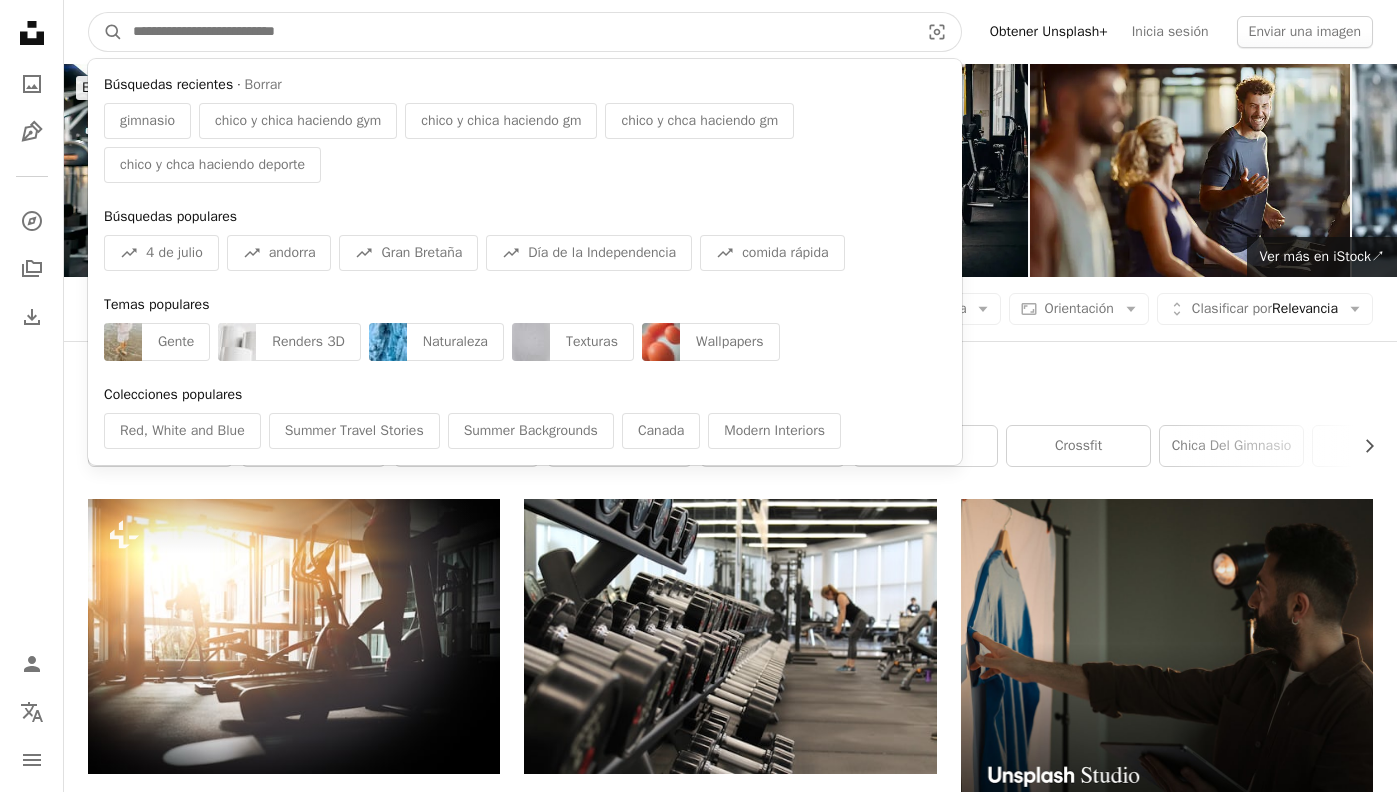 paste on "**********" 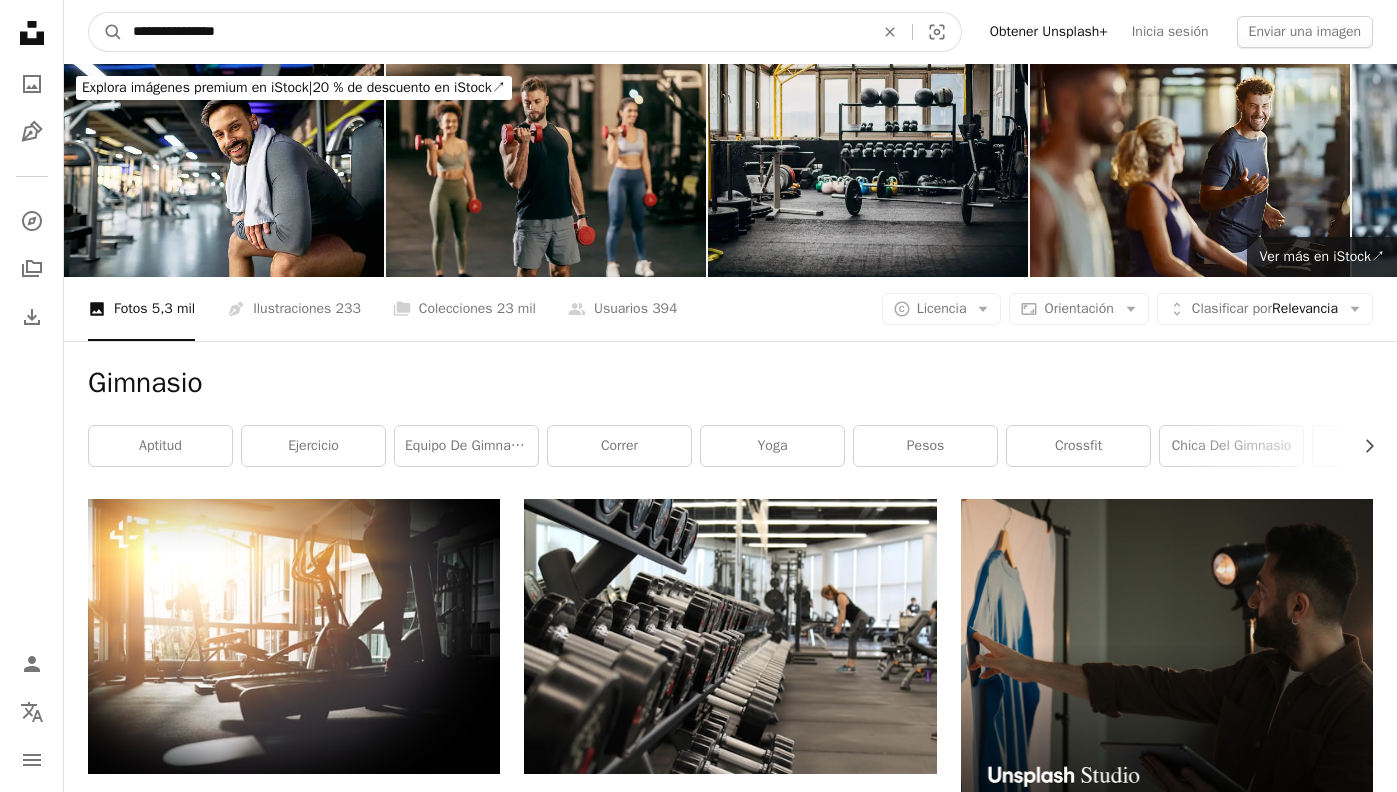 click on "A magnifying glass" at bounding box center (106, 32) 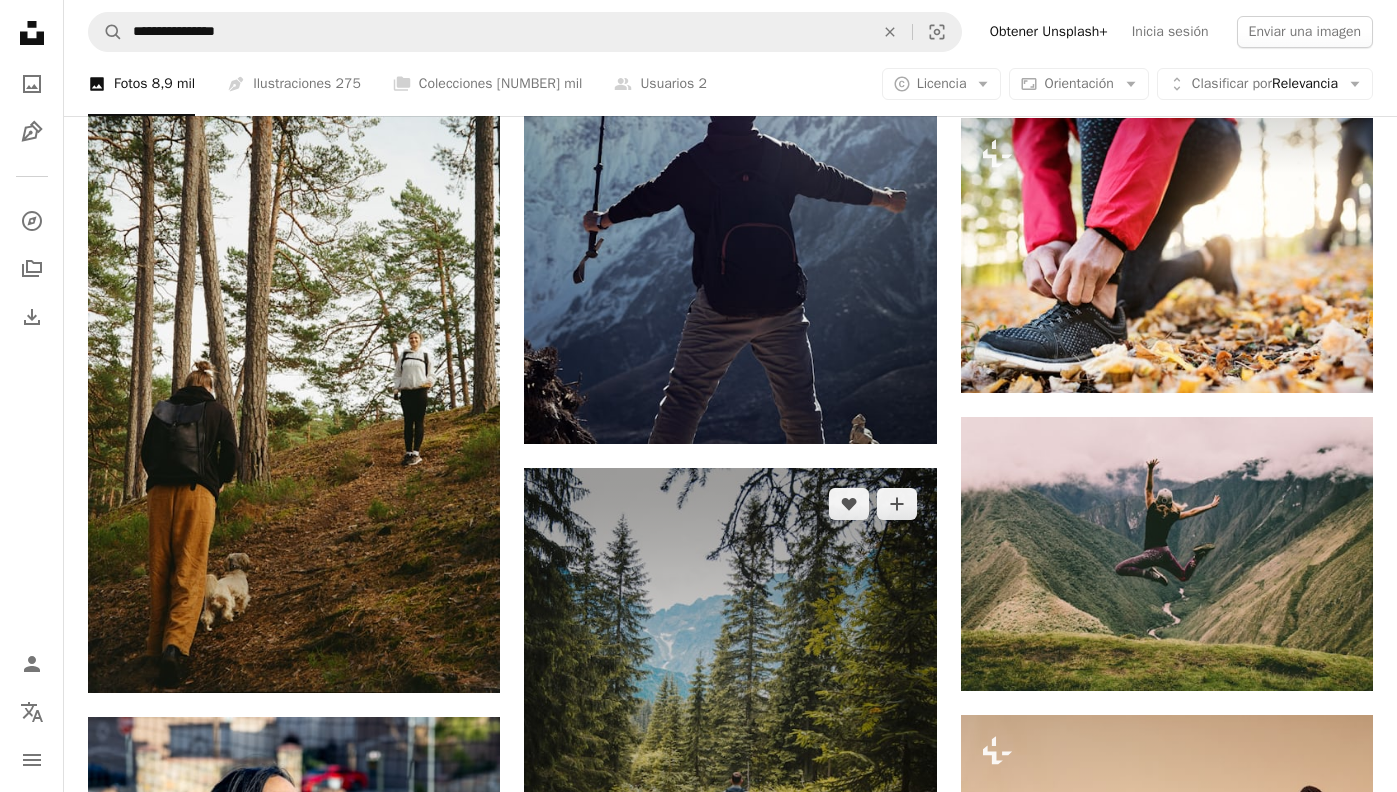 scroll, scrollTop: 1565, scrollLeft: 0, axis: vertical 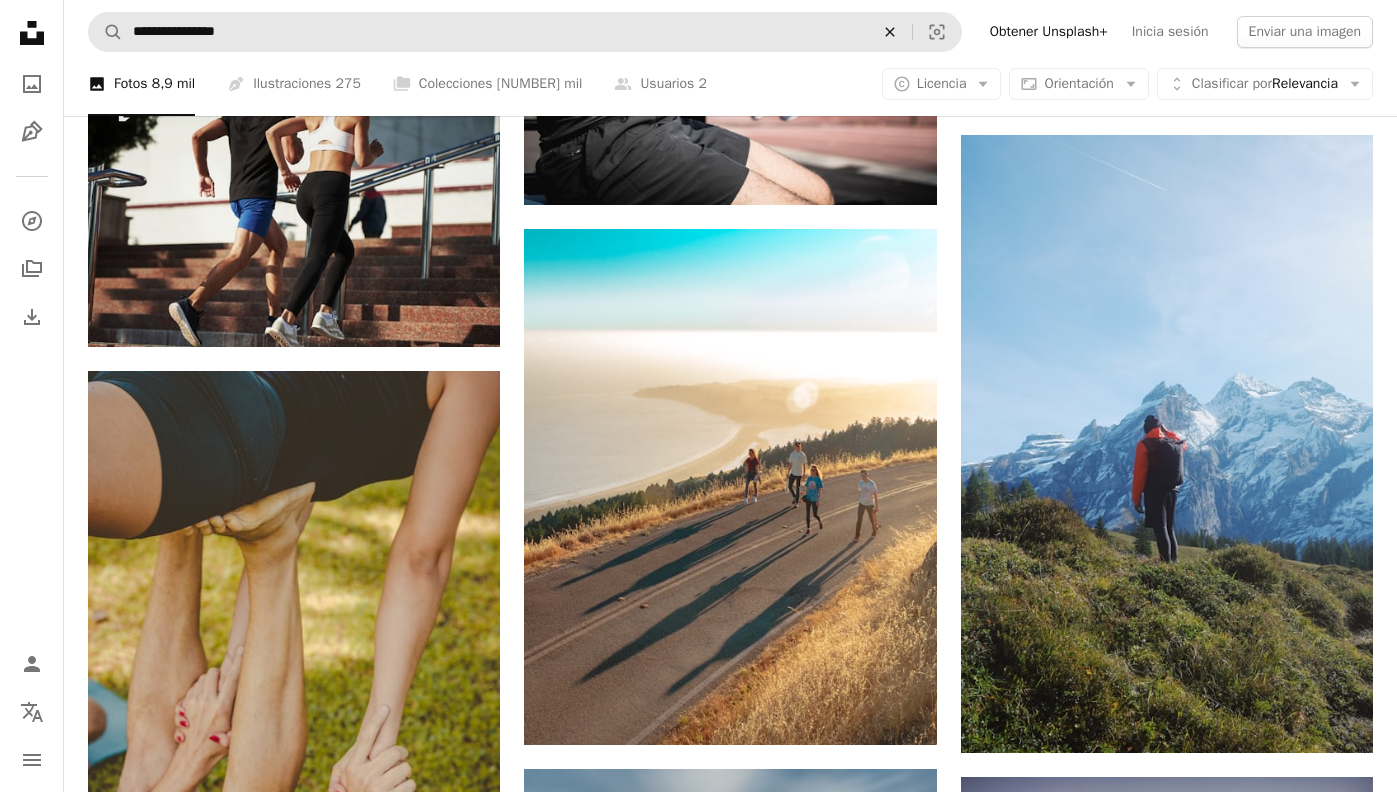 click on "An X shape" 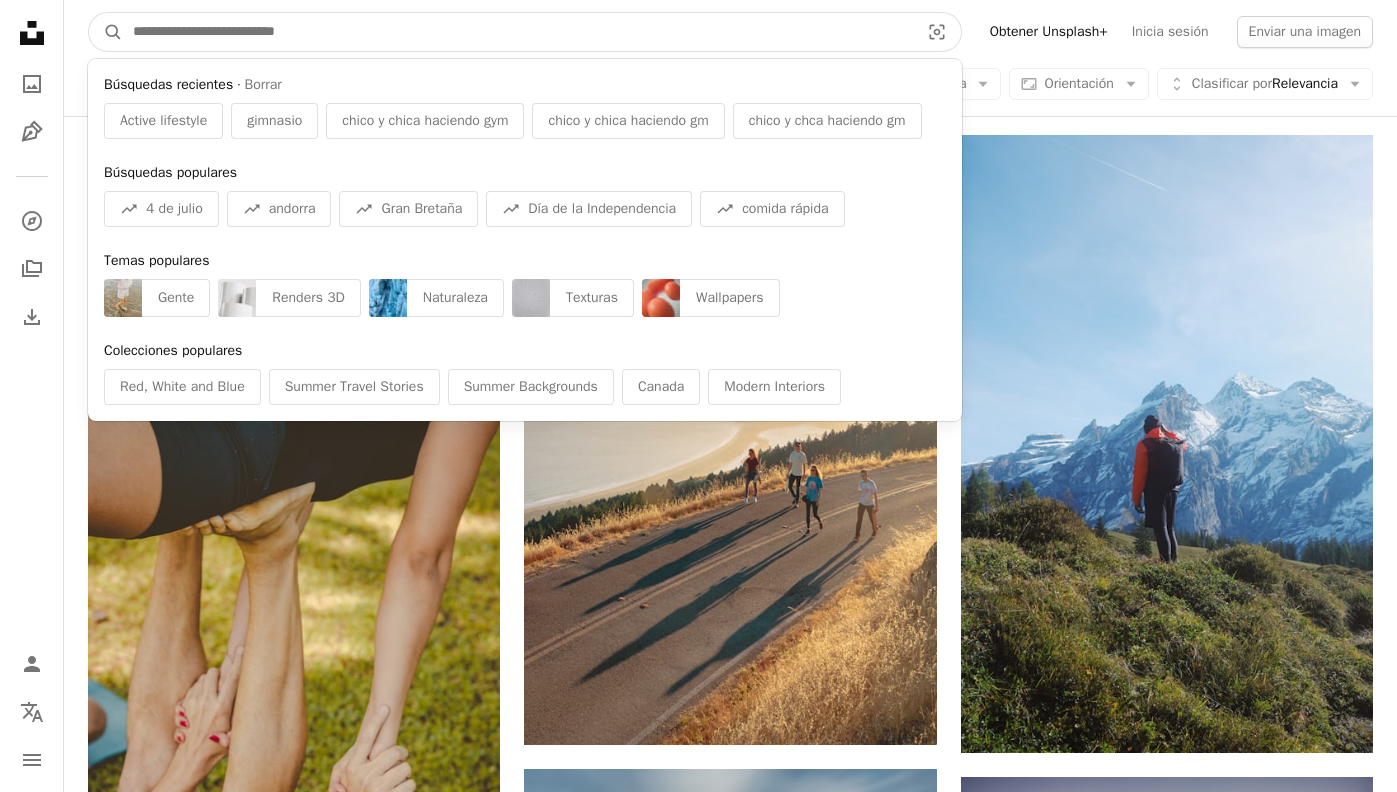 paste on "**********" 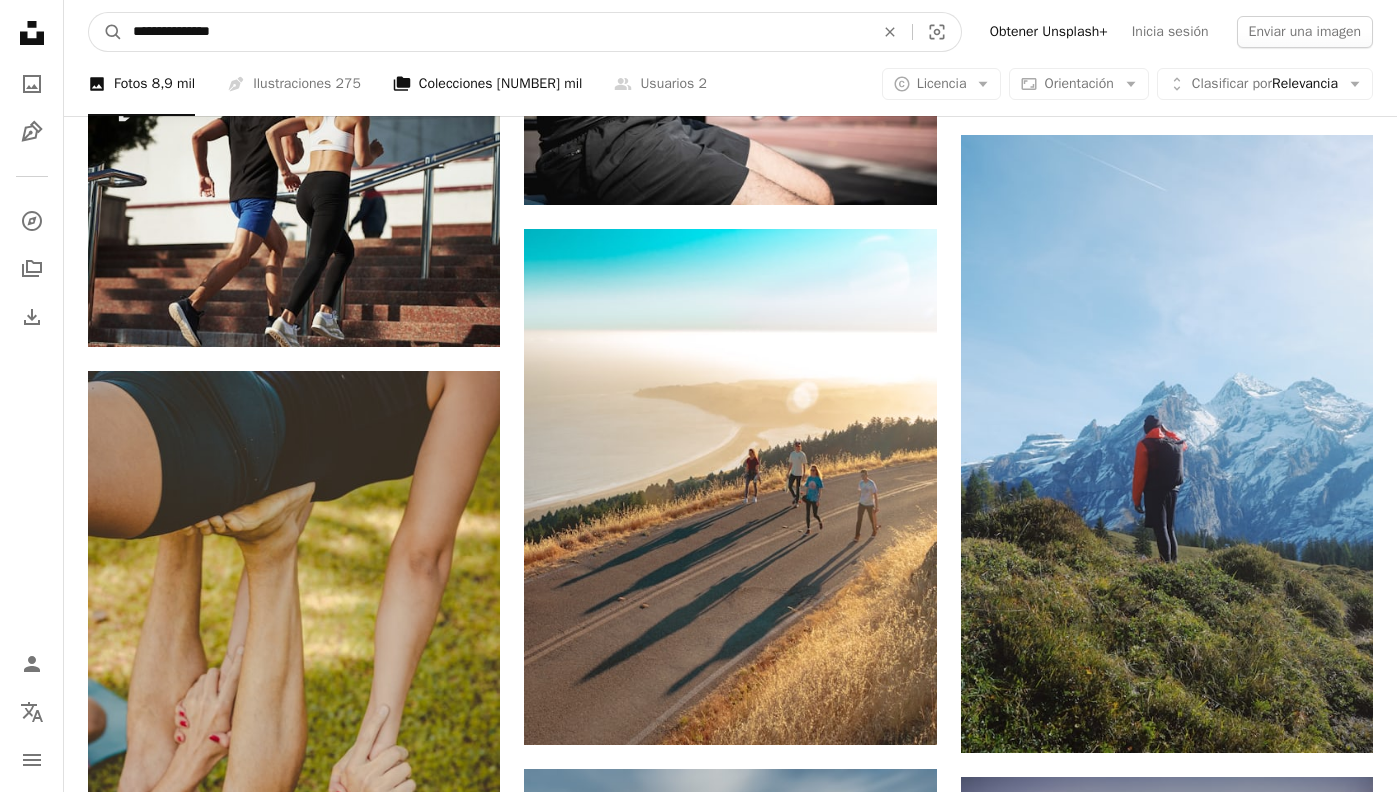 click on "A magnifying glass" at bounding box center [106, 32] 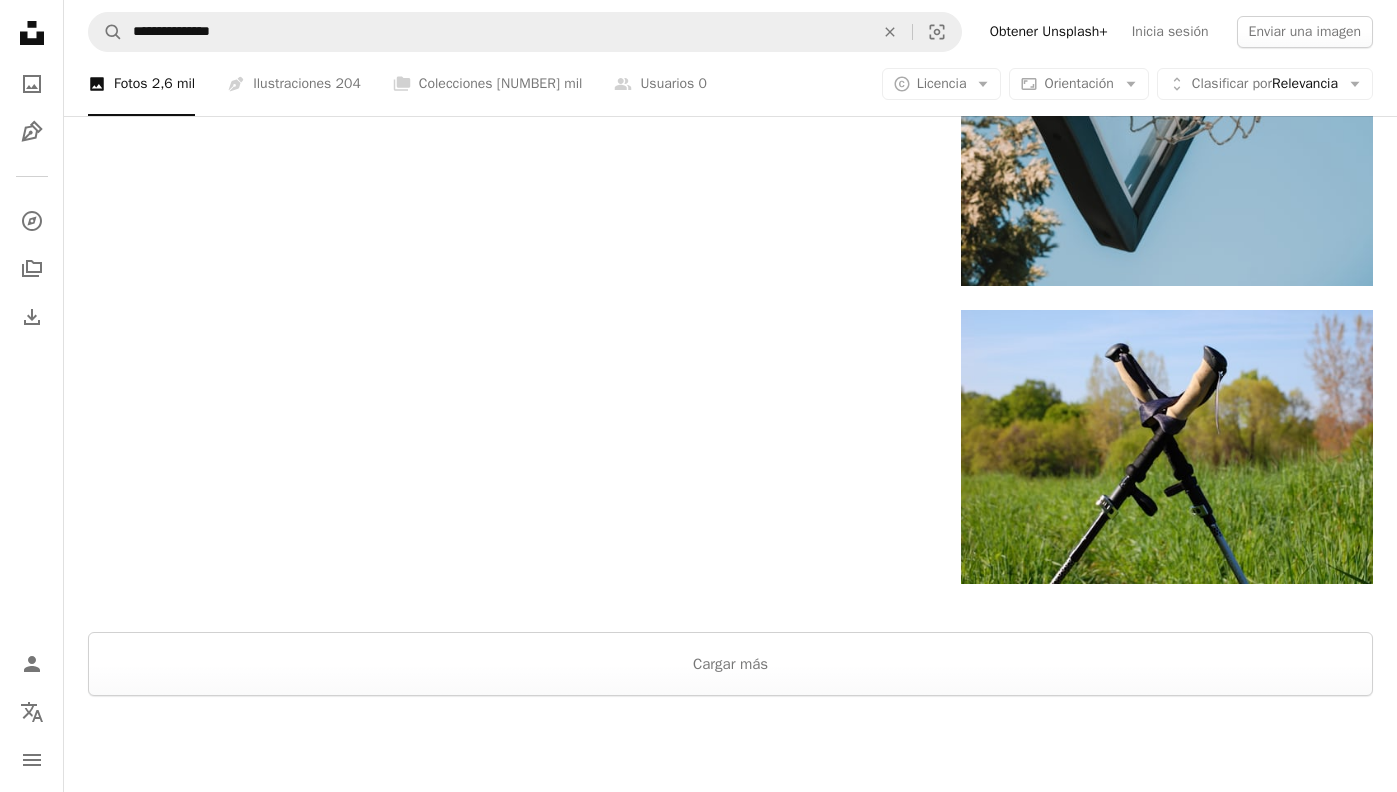 scroll, scrollTop: 3230, scrollLeft: 0, axis: vertical 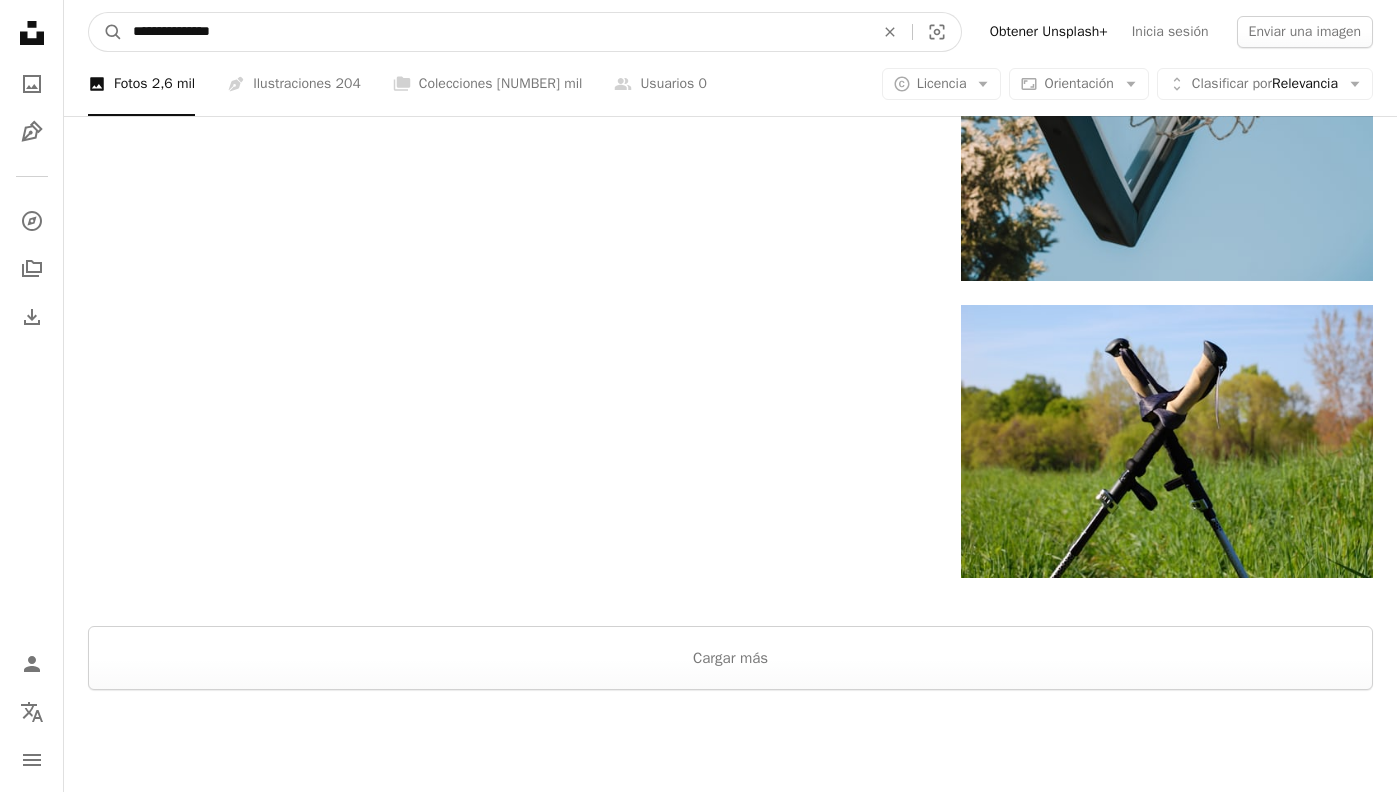 click on "**********" at bounding box center (495, 32) 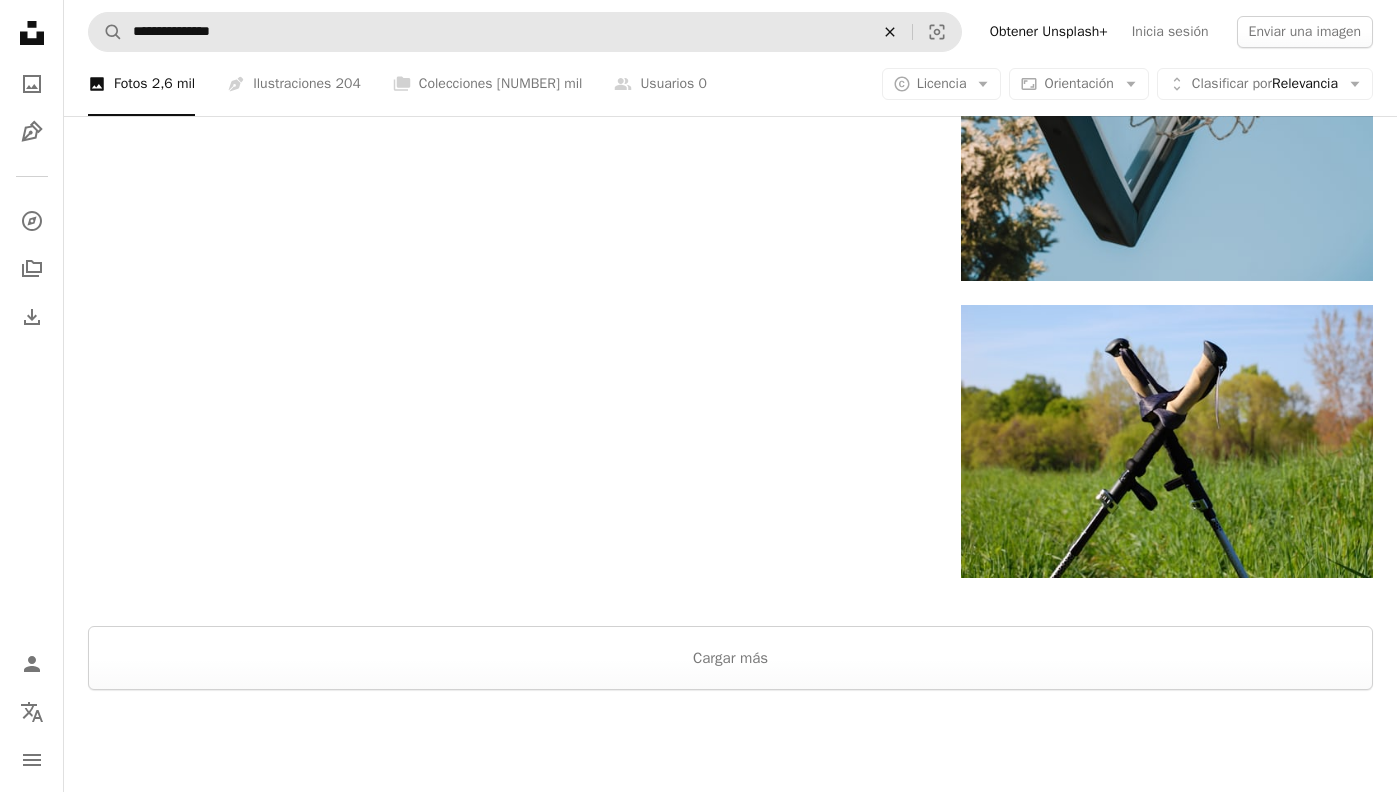 click on "An X shape" 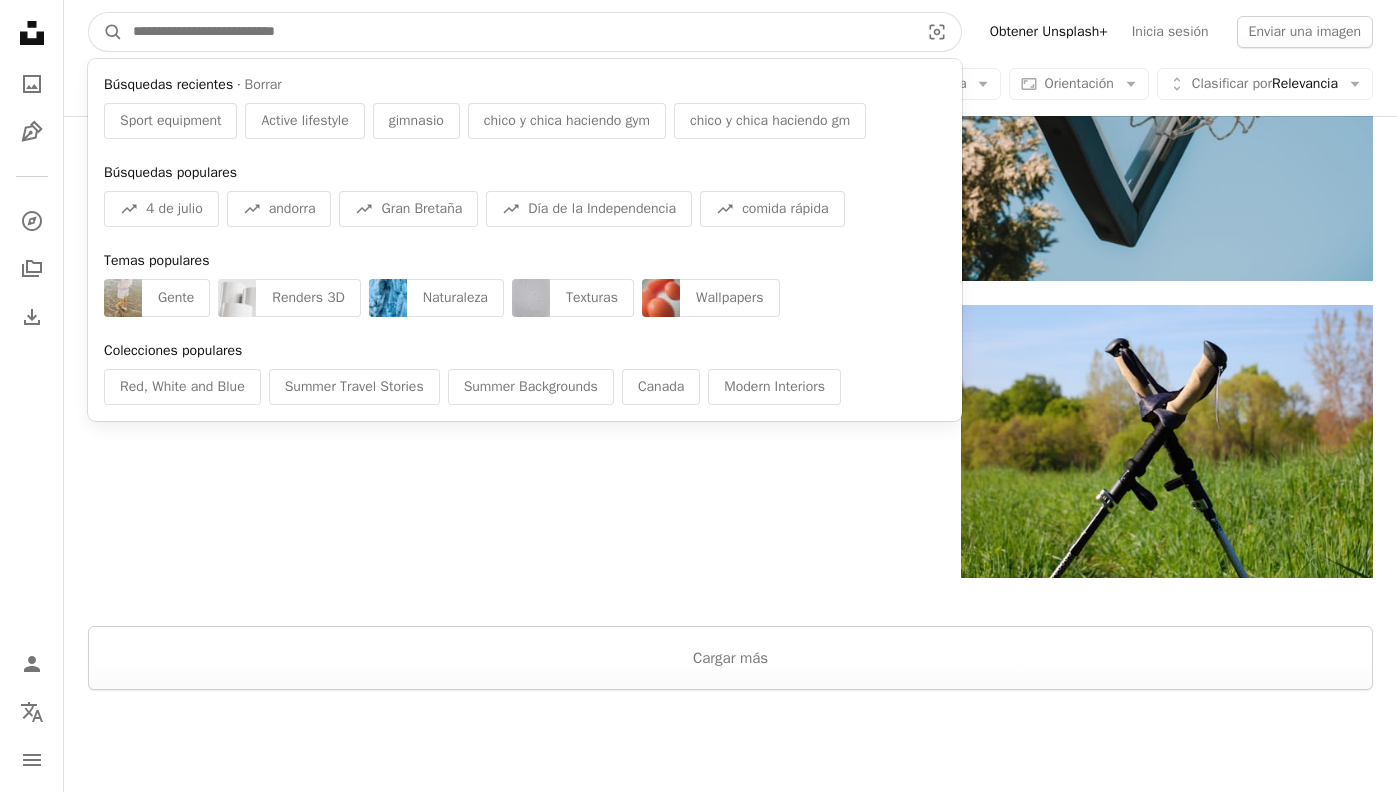 paste on "**********" 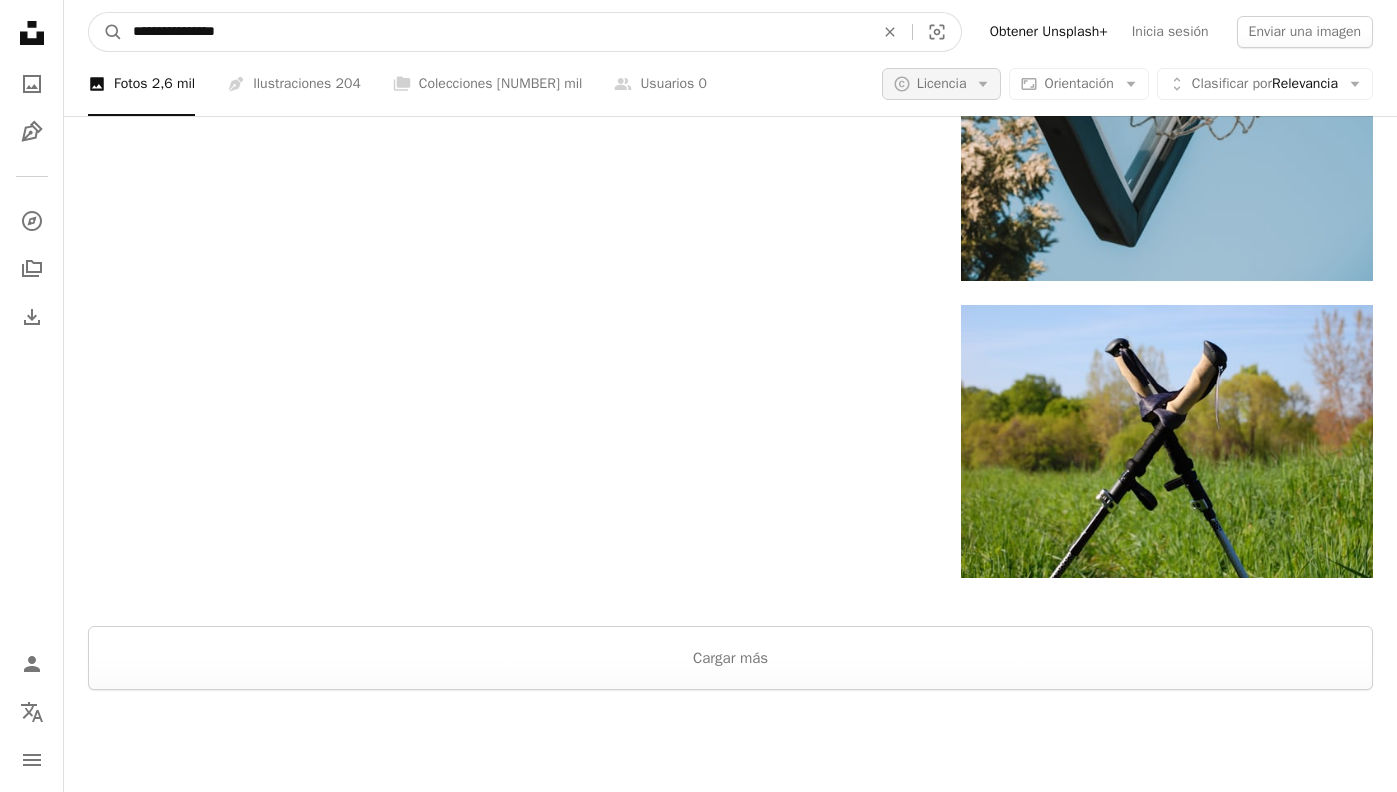 click on "A magnifying glass" at bounding box center (106, 32) 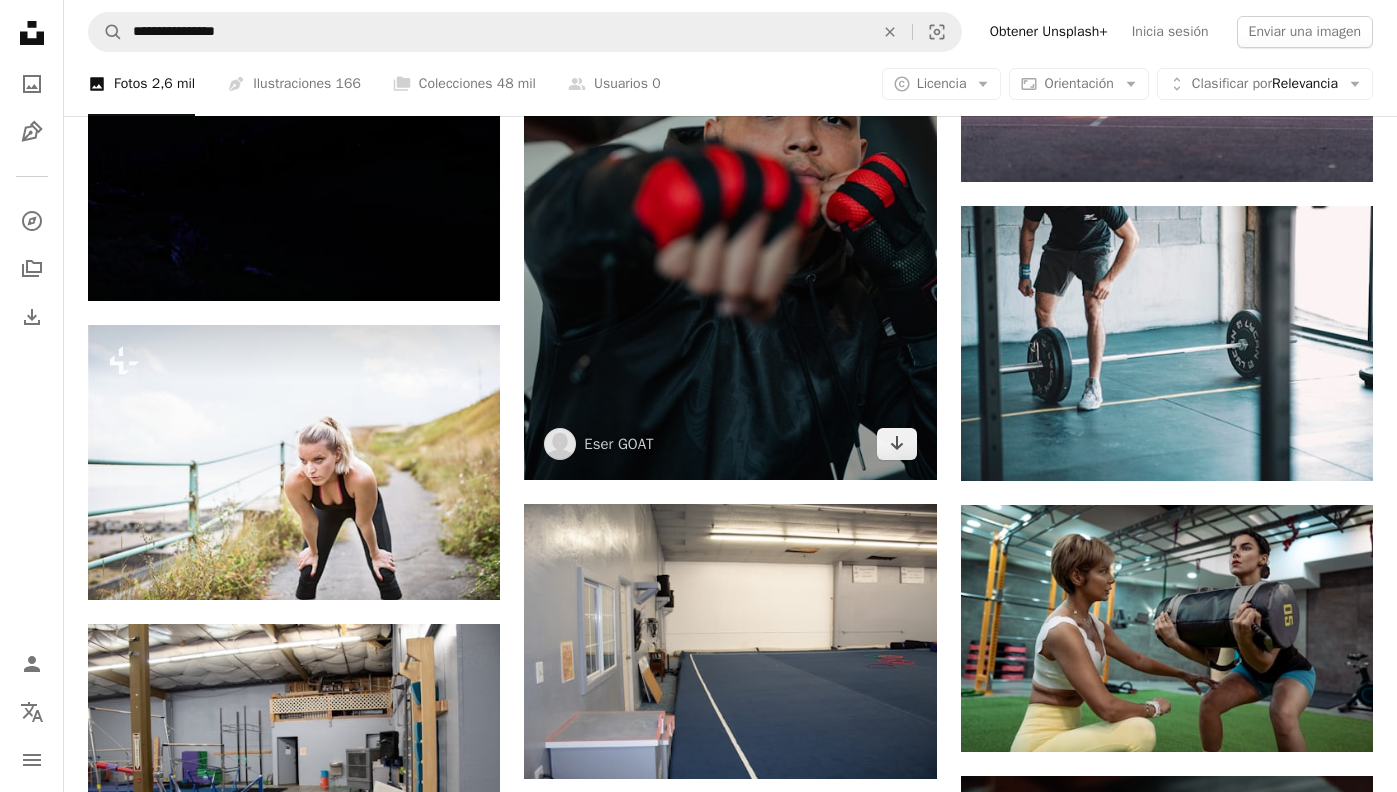 scroll, scrollTop: 1425, scrollLeft: 0, axis: vertical 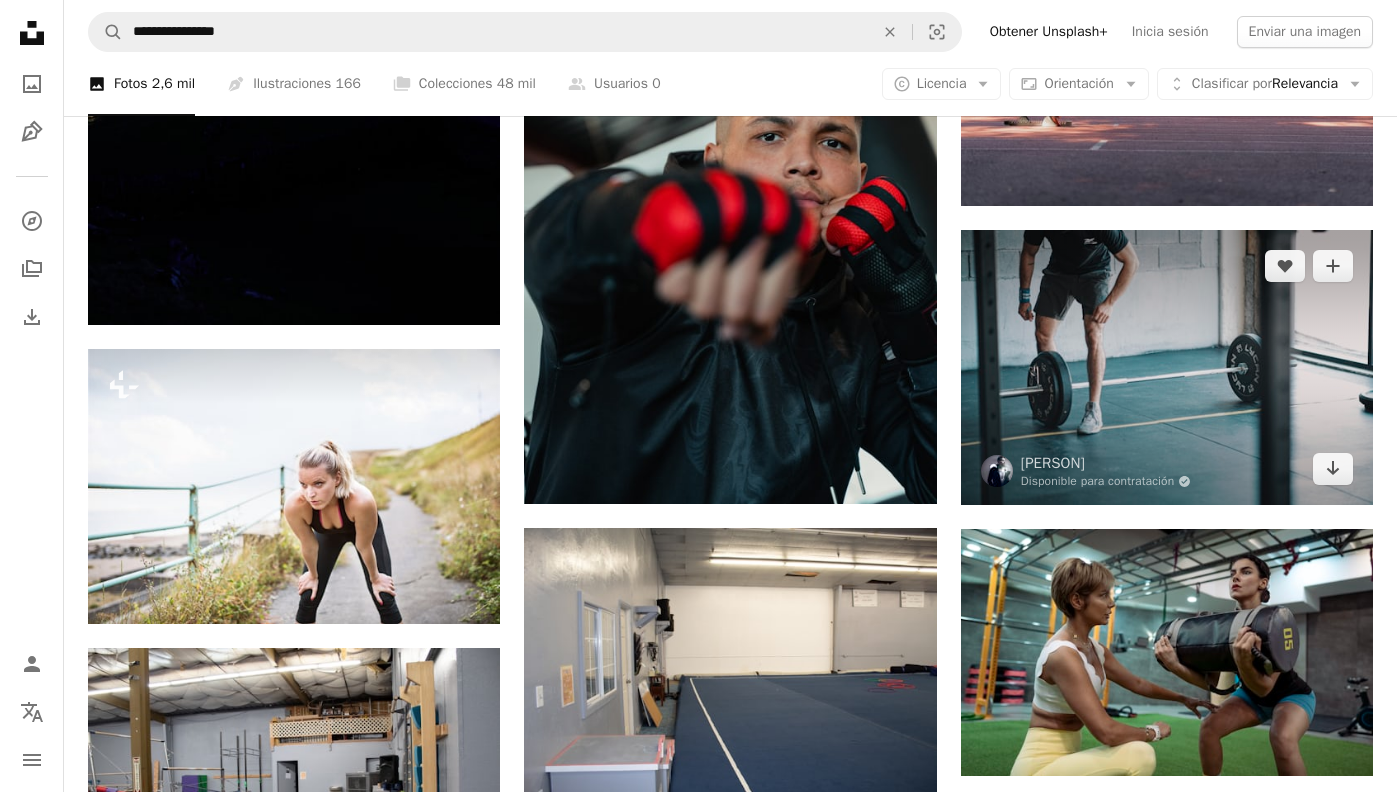 click at bounding box center (1167, 367) 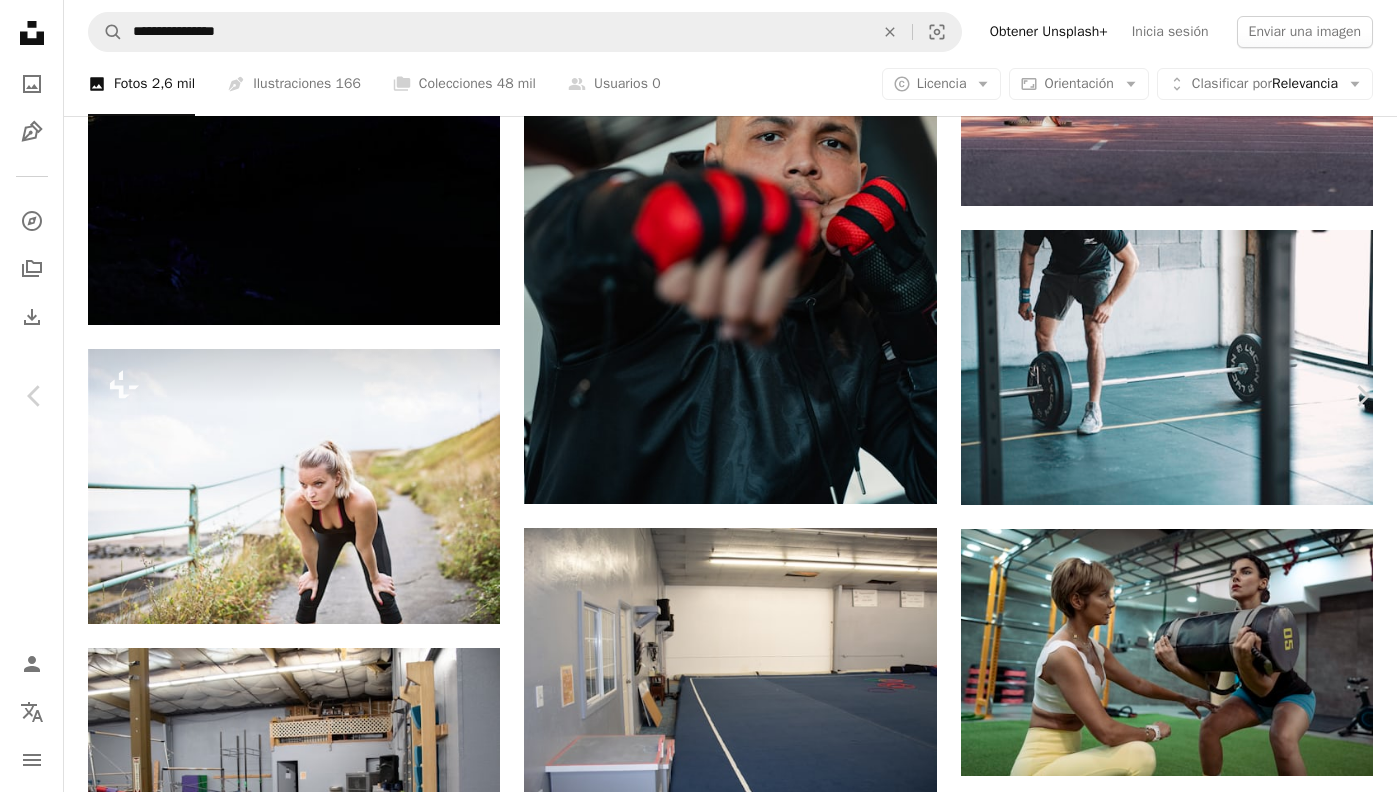 click on "Descargar gratis" at bounding box center (1191, 3604) 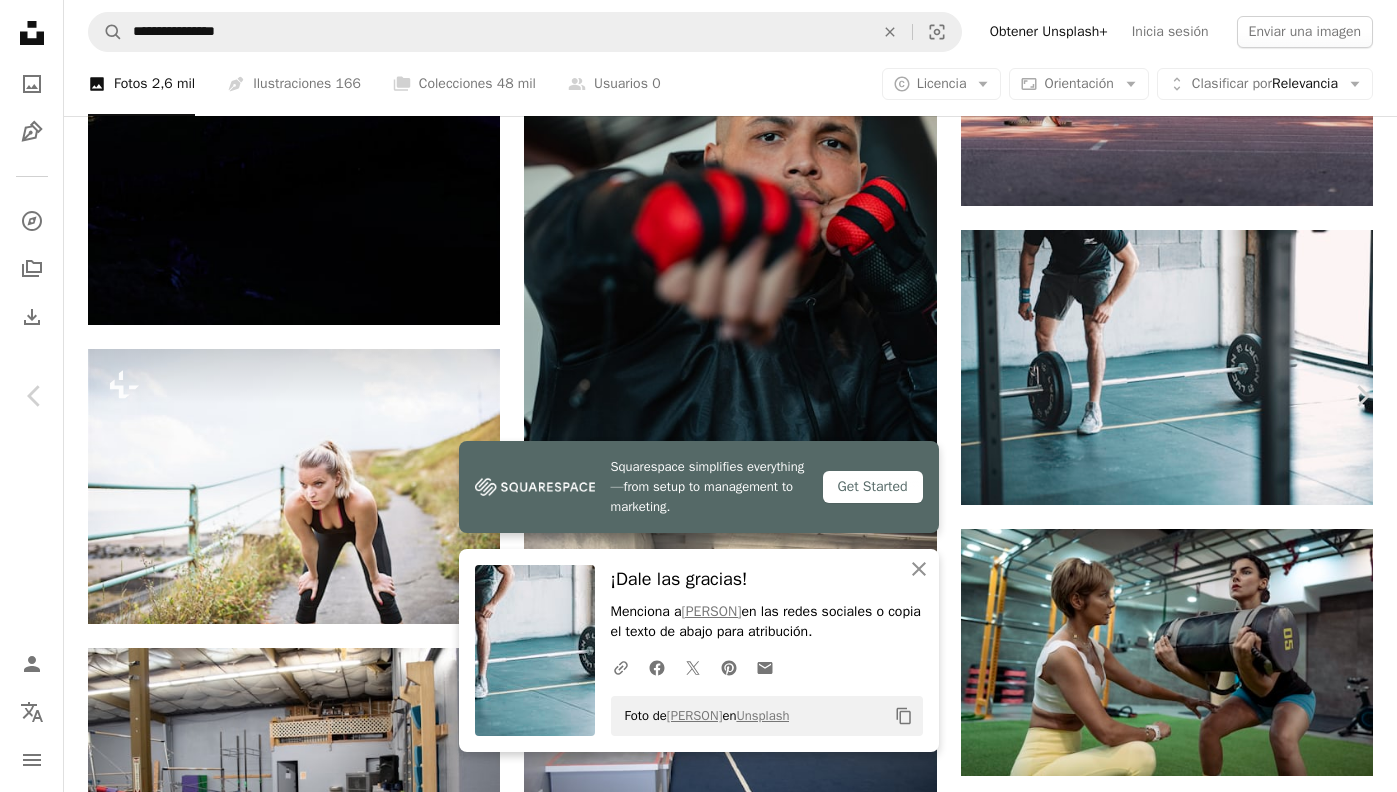 click on "An X shape Chevron left Chevron right Squarespace simplifies everything—from setup to management to marketing. Get Started An X shape Cerrar ¡Dale las gracias! Menciona a  [FIRST] [LAST]  en las redes sociales o copia el texto de abajo para atribución. A URL sharing icon (chains) Facebook icon X (formerly Twitter) icon Pinterest icon An envelope Foto de  [FIRST] [LAST]  en  Unsplash
Copy content [FIRST] [LAST] Disponible para contratación A checkmark inside of a circle A heart A plus sign Descargar gratis Chevron down Zoom in Visualizaciones 899.331 Descargas 3089 Presentado en Deportivo A forward-right arrow Compartir Info icon Información More Actions Calendar outlined Publicado el  5 de mayo de 2021 Camera Canon, EOS 5D Mark III Safety Uso gratuito bajo la  Licencia Unsplash gimnasio adiestramiento entrenamiento atleta Crossfit haltera Humano azul deporte aptitud ropa deportivo ejercicio zapato máquina atavío rueda haciendo ejercicio cerceta calzado Fondos  |   ↗" at bounding box center (698, 3953) 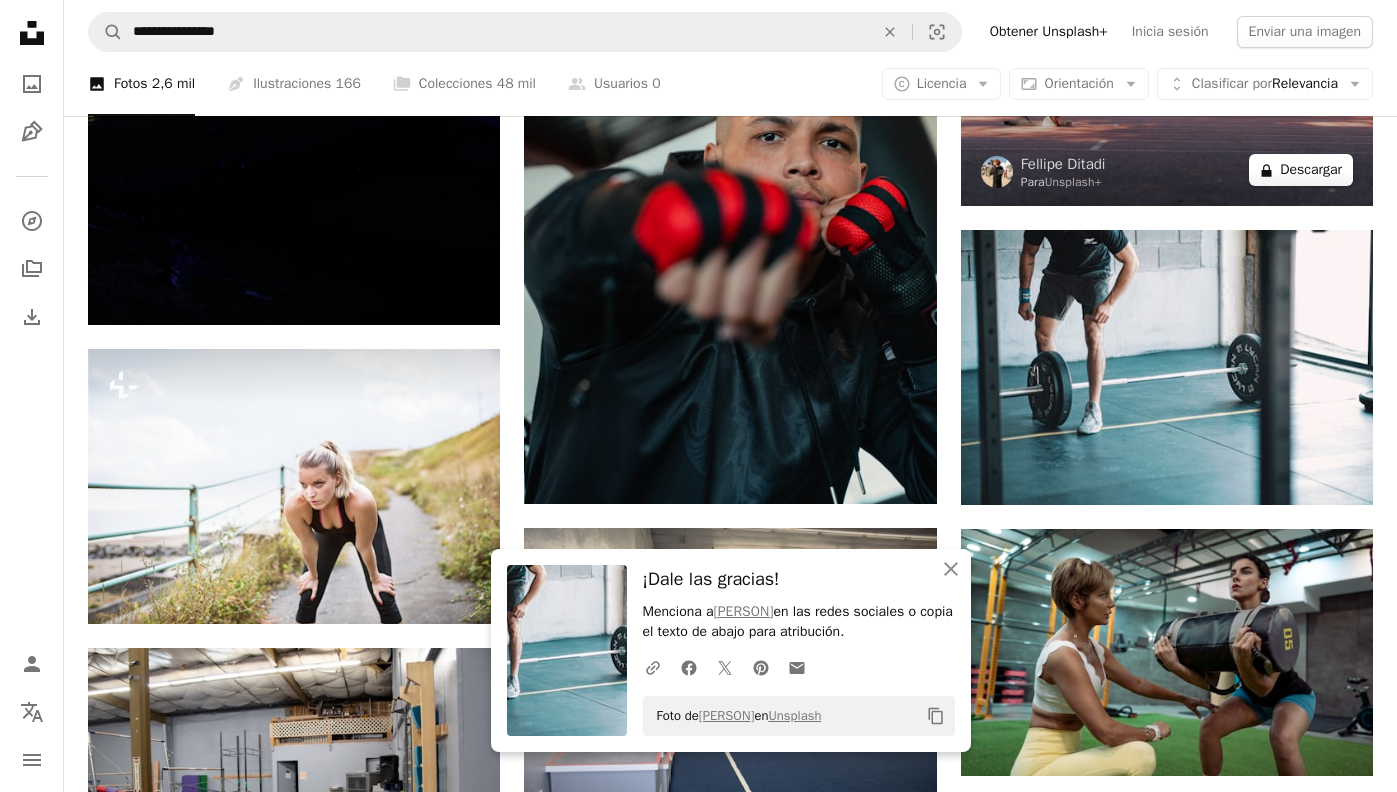 click on "A lock Descargar" at bounding box center [1301, 170] 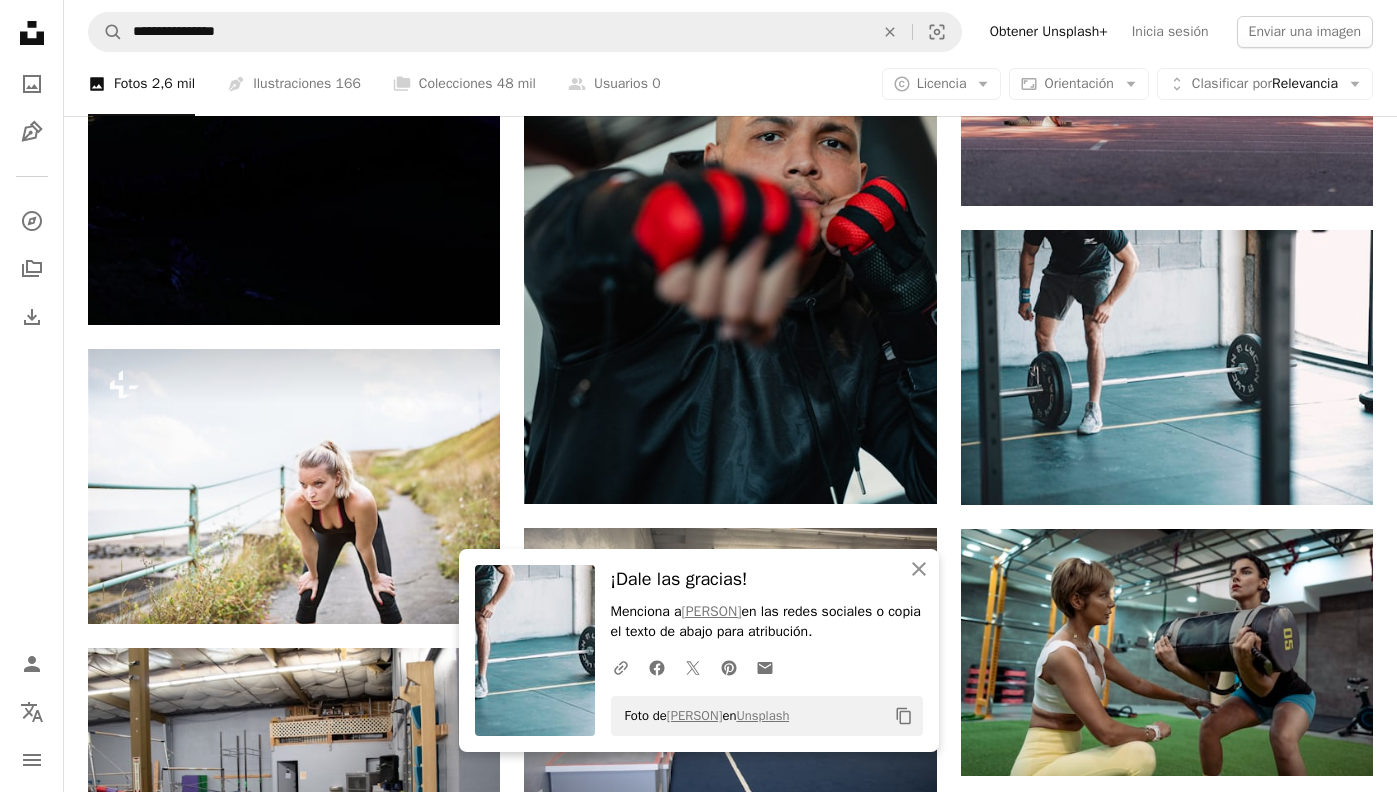 click on "An X shape An X shape Cerrar ¡Dale las gracias! Menciona a  [PERSON]  en las redes sociales o copia el texto de abajo para atribución. A URL sharing icon (chains) Facebook icon X (formerly Twitter) icon Pinterest icon An envelope Foto de  [PERSON]  en  Unsplash
Copy content Imágenes premium, listas para usar. Obtén acceso ilimitado. A plus sign Contenido solo para miembros añadido mensualmente A plus sign Descargas ilimitadas libres de derechos A plus sign Ilustraciones  Nuevo A plus sign Protecciones legales mejoradas anualmente 62 %  de descuento mensualmente 16 €   6 € EUR al mes * Obtener  Unsplash+ *Cuando se paga anualmente, se factura por adelantado  72 € Más los impuestos aplicables. Se renueva automáticamente. Cancela cuando quieras." at bounding box center [698, 3953] 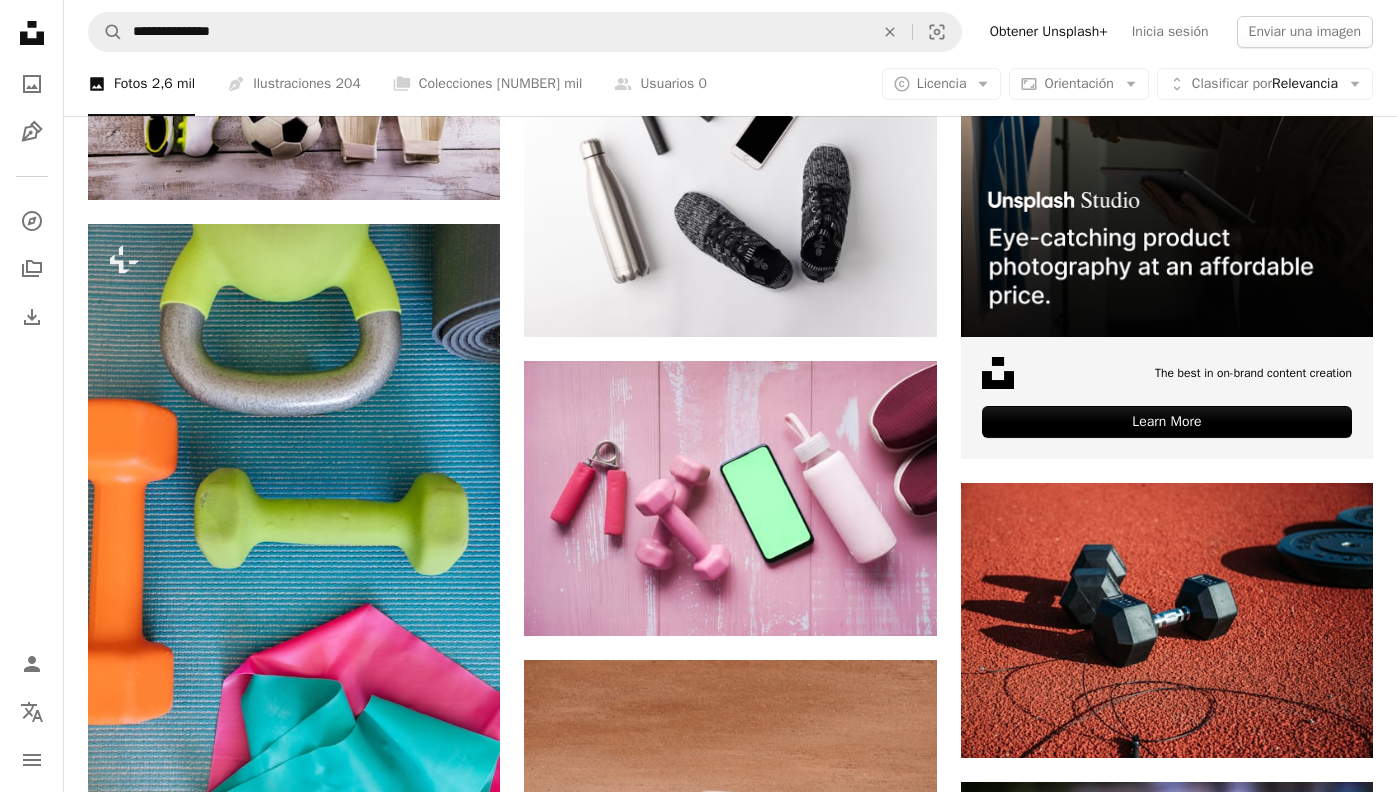 scroll, scrollTop: 3230, scrollLeft: 0, axis: vertical 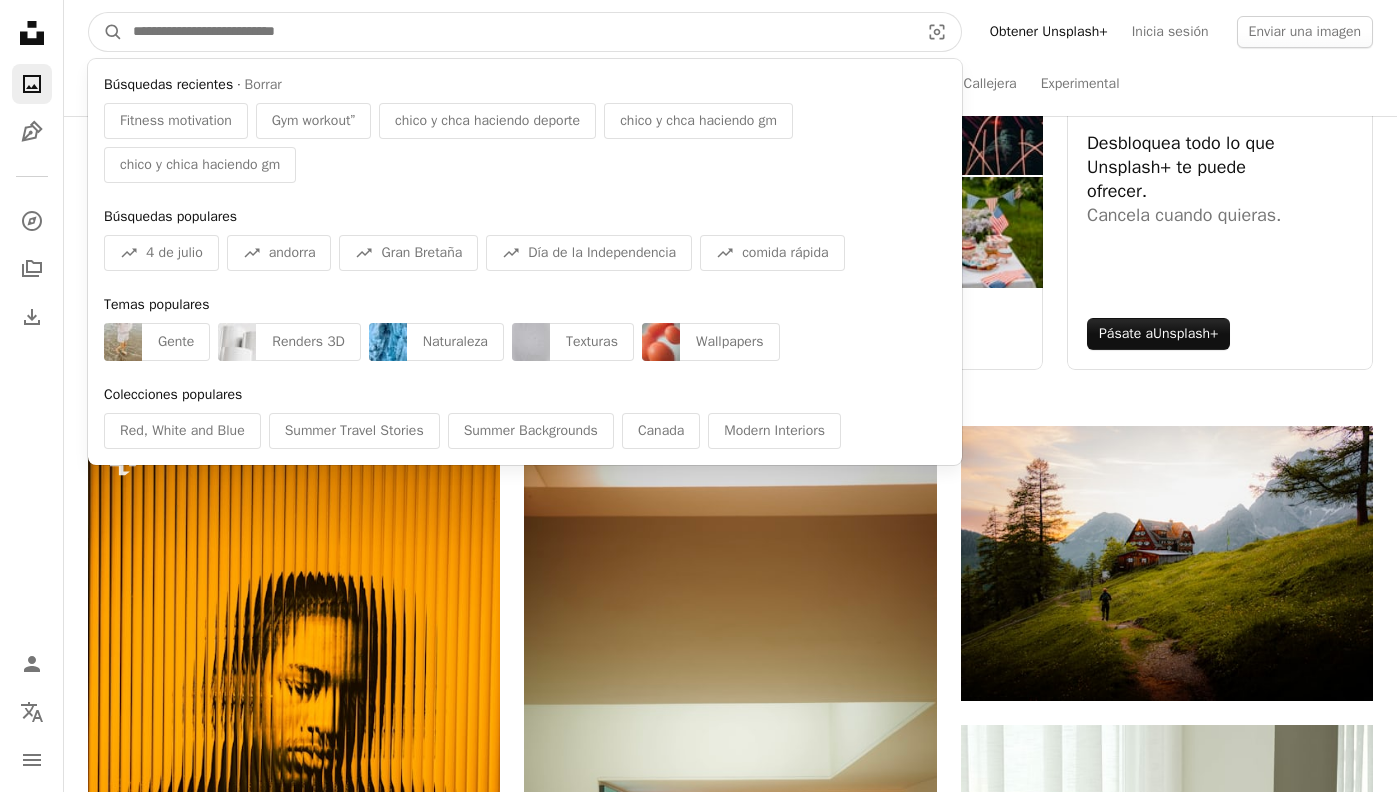 click at bounding box center [518, 32] 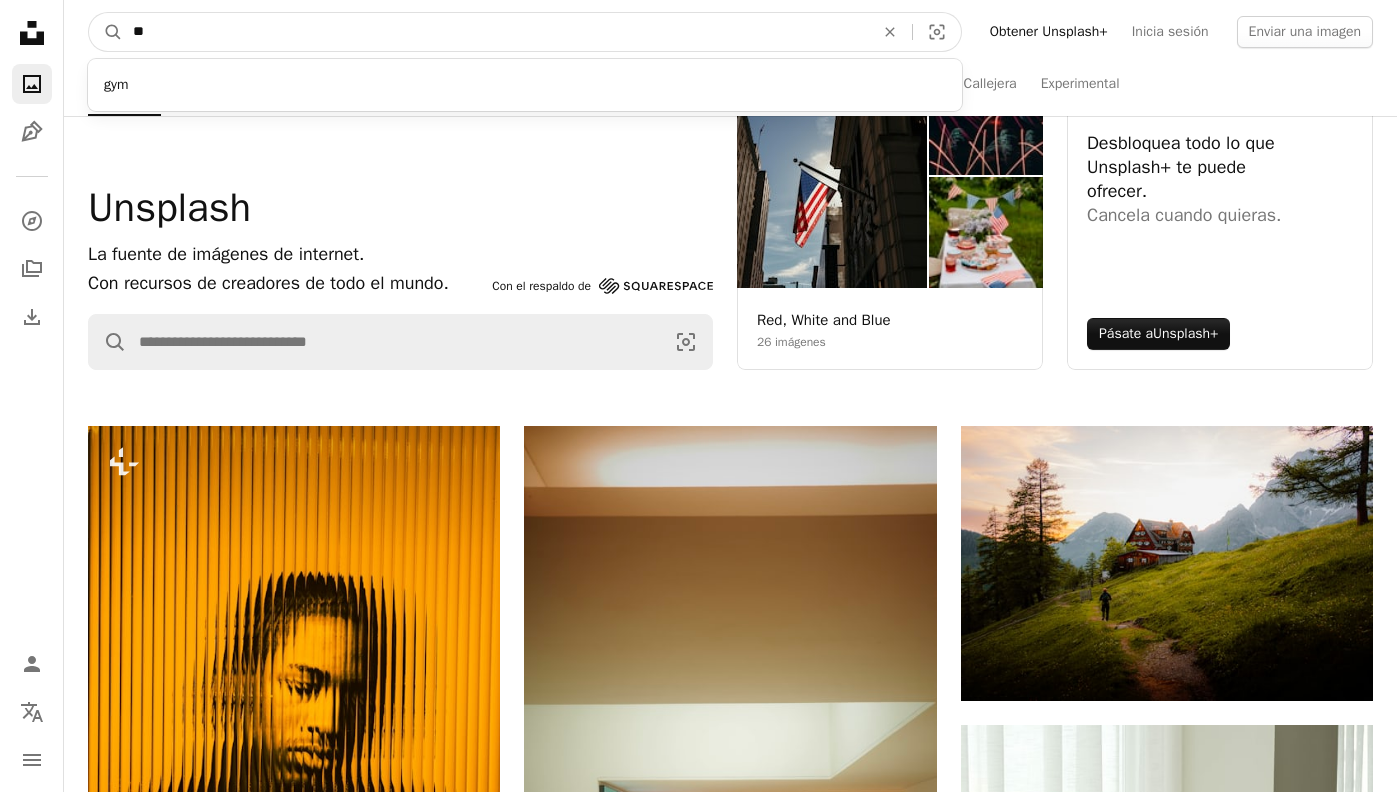 type on "***" 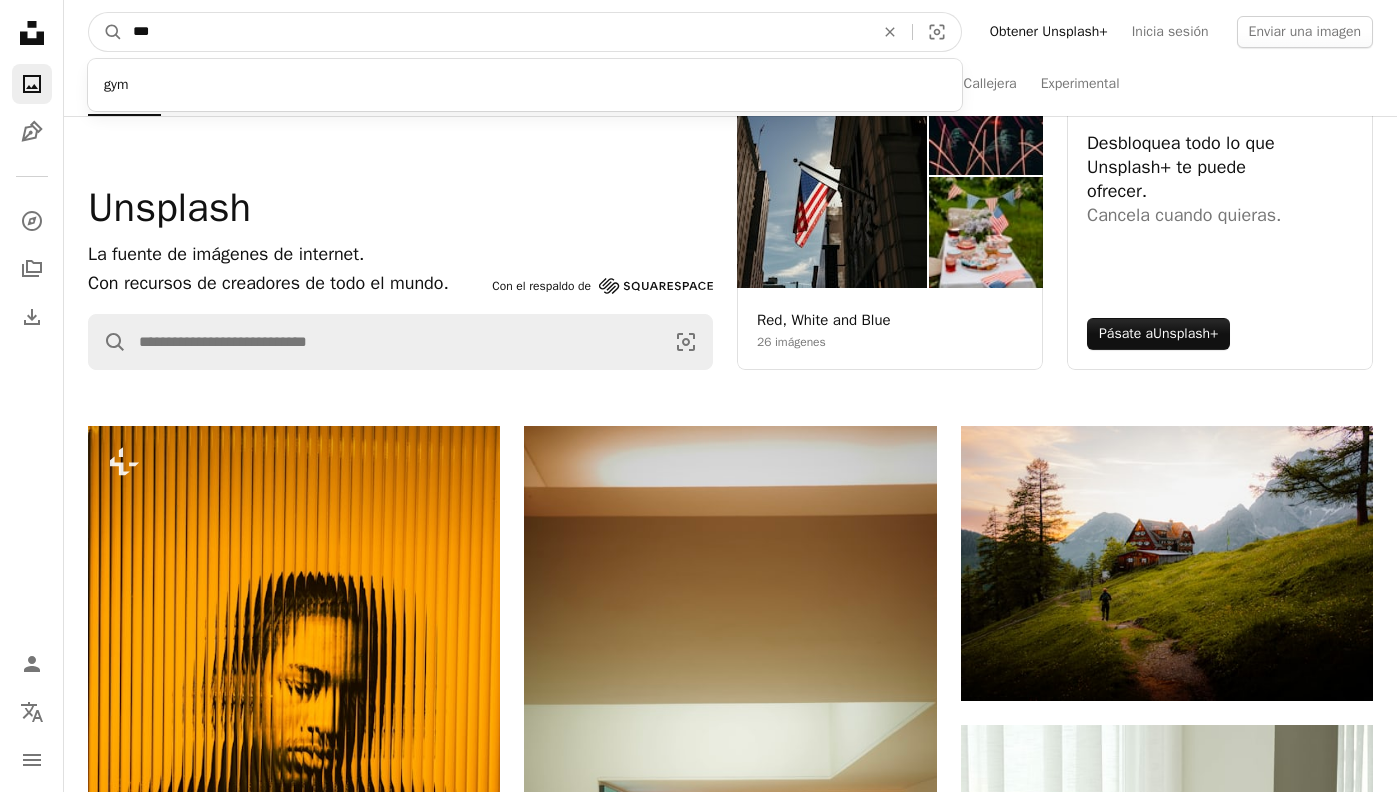click on "A magnifying glass" at bounding box center (106, 32) 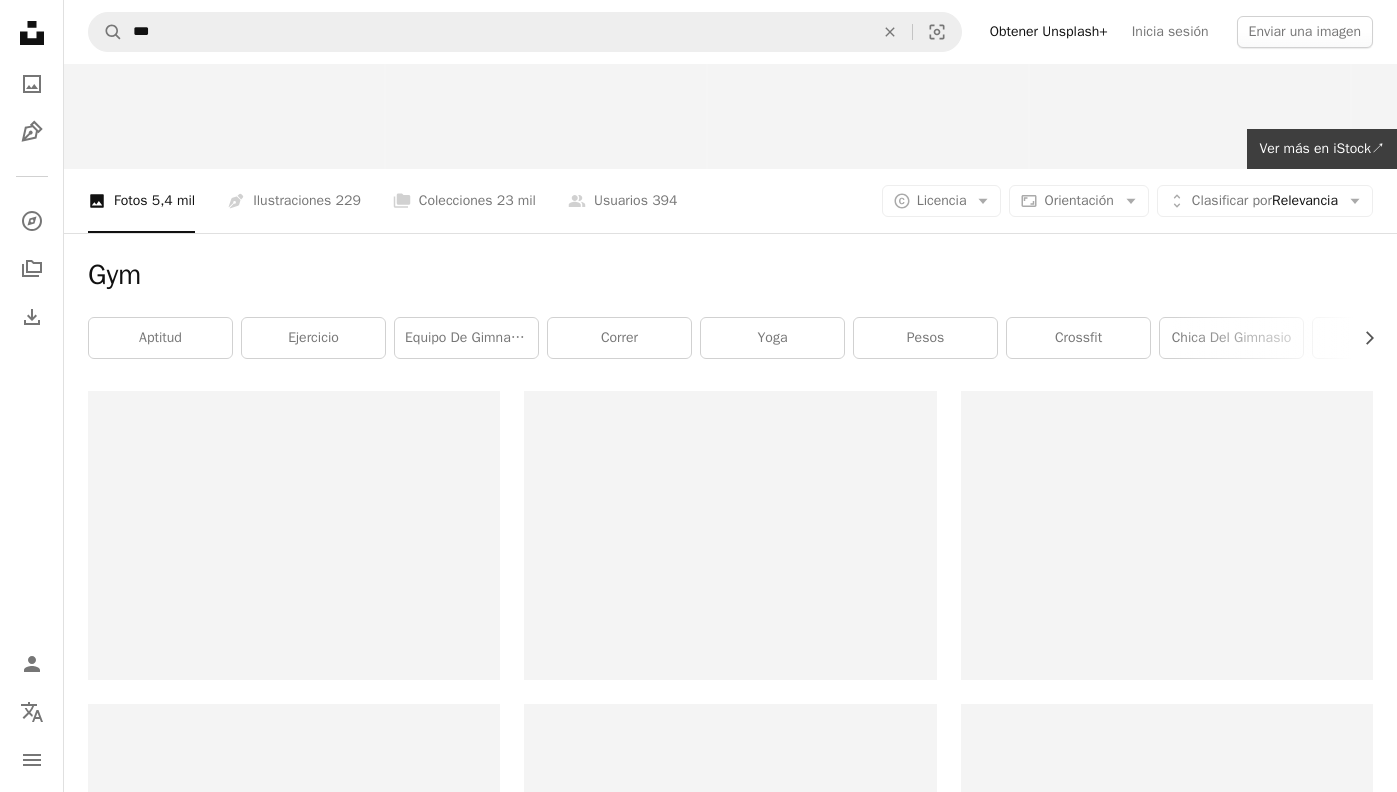 scroll, scrollTop: 0, scrollLeft: 0, axis: both 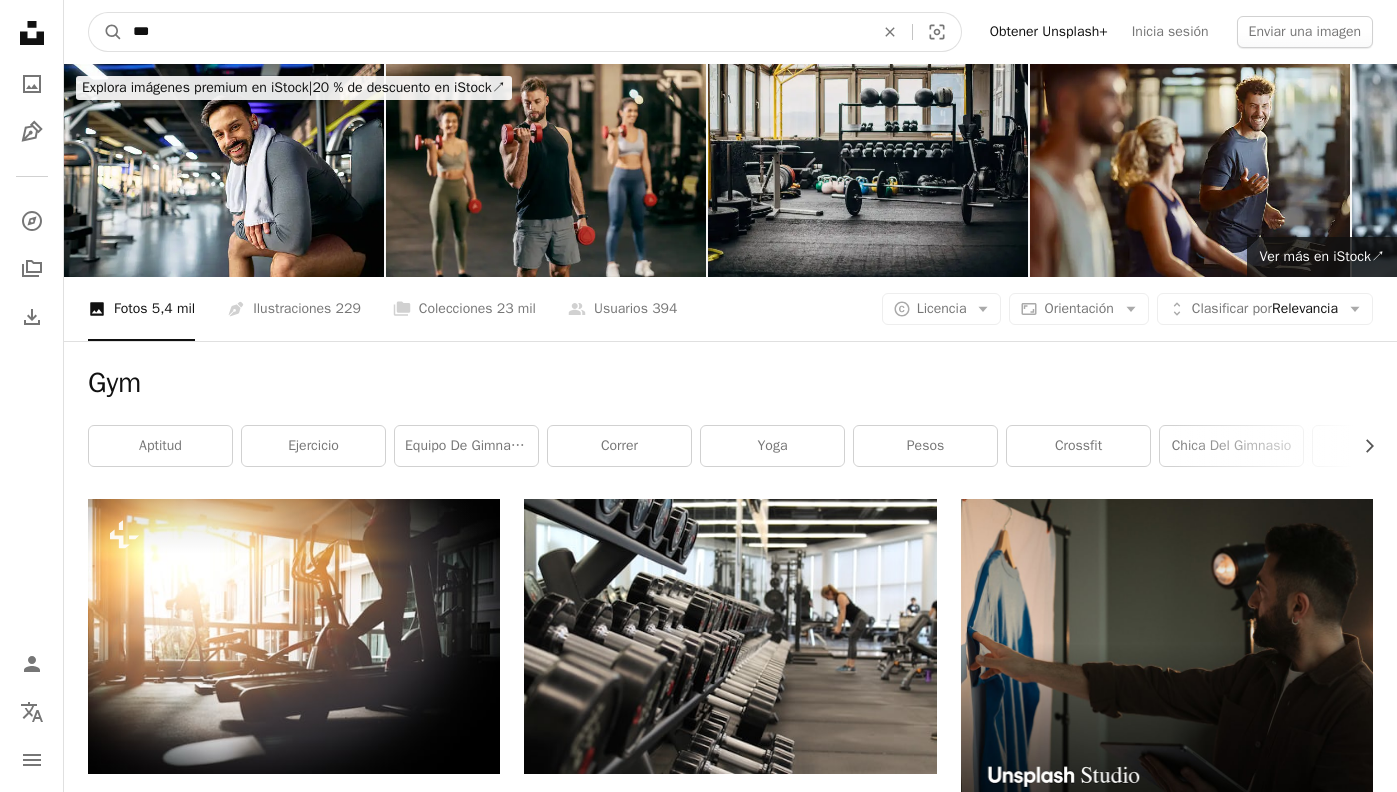 click on "***" at bounding box center (495, 32) 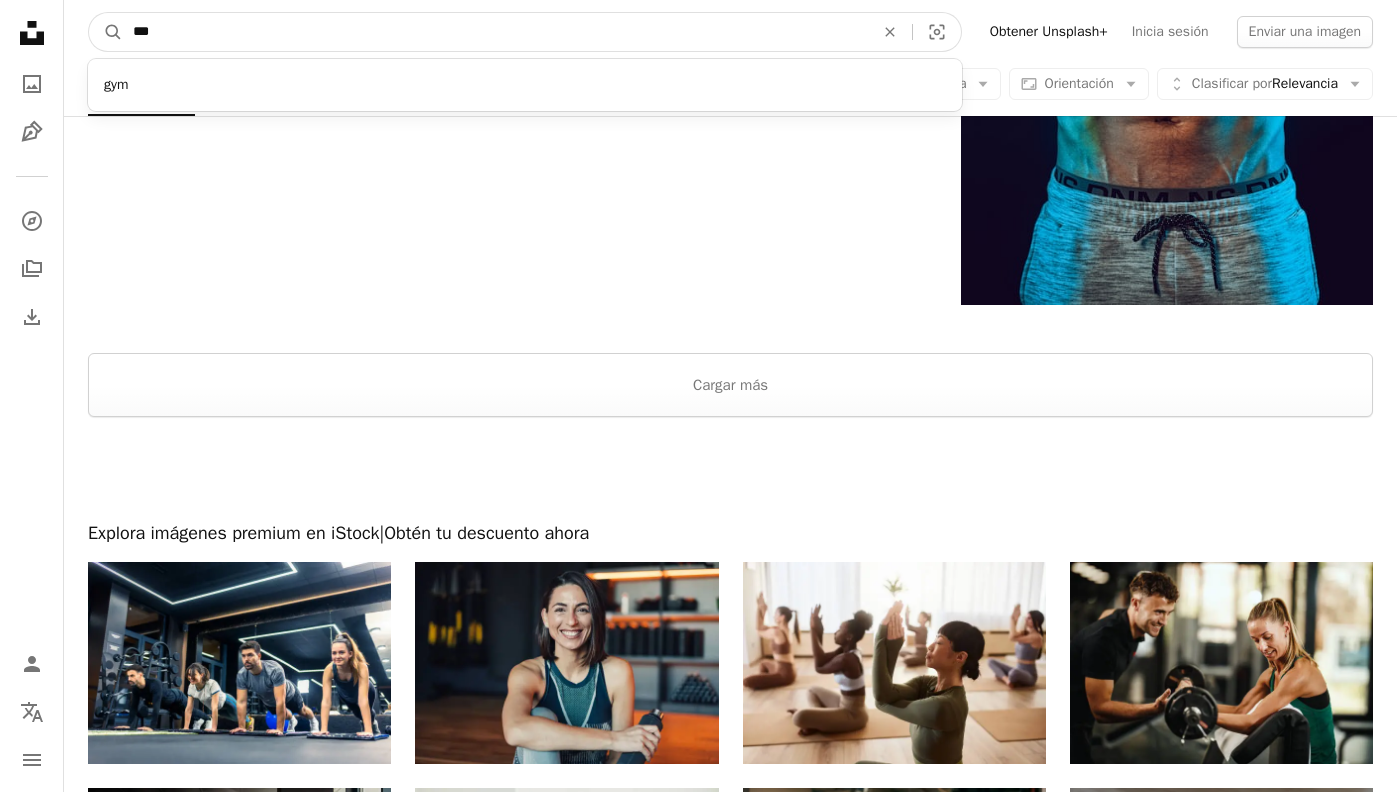 scroll, scrollTop: 3584, scrollLeft: 0, axis: vertical 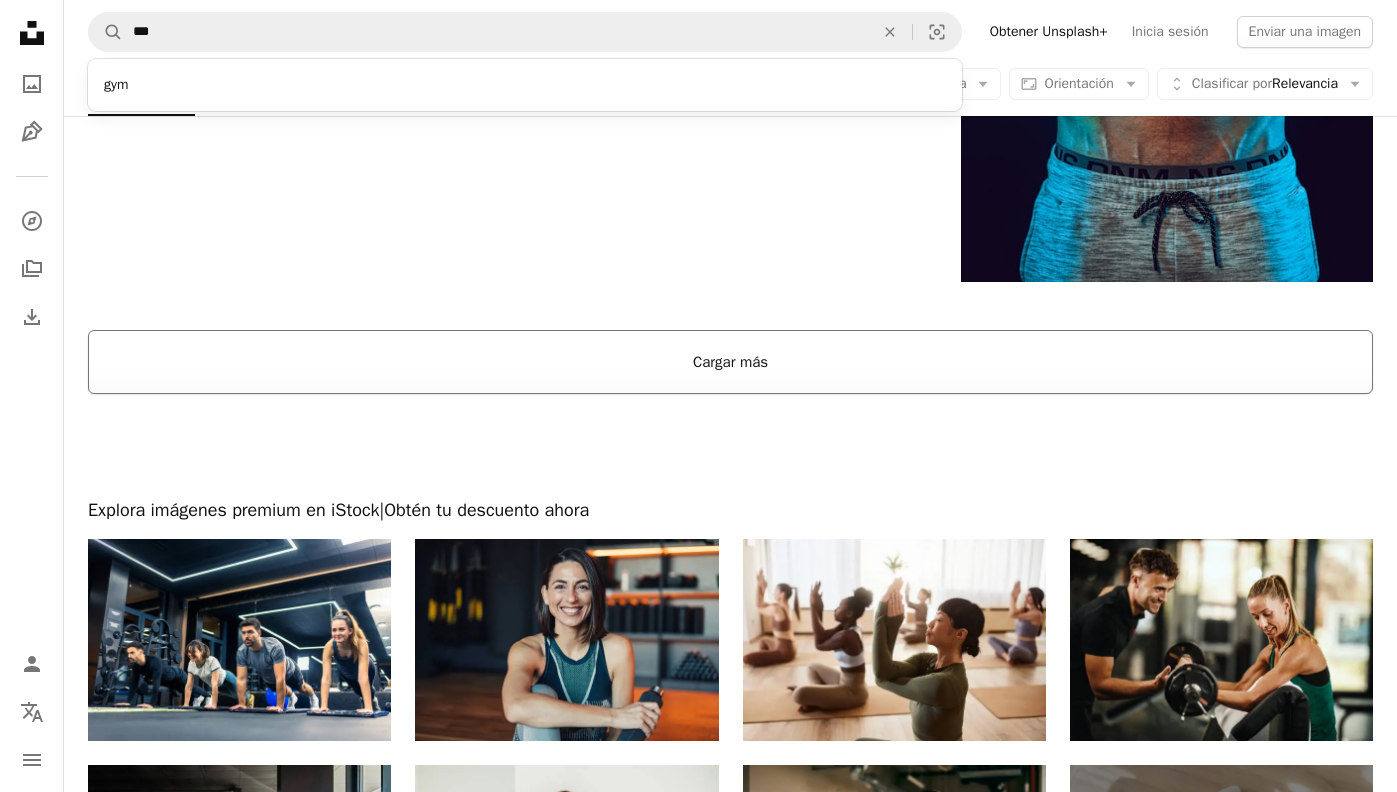 click on "Cargar más" at bounding box center [730, 362] 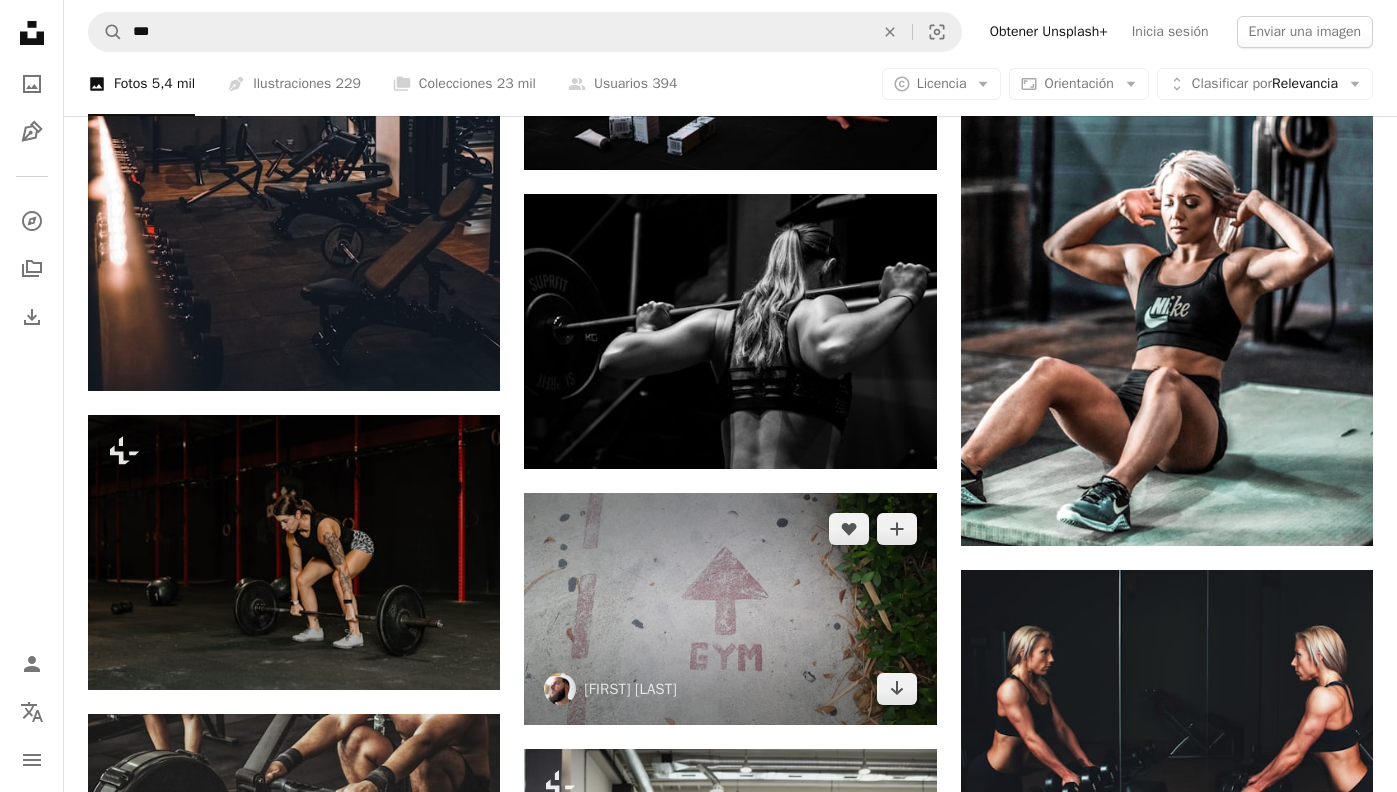 scroll, scrollTop: 5509, scrollLeft: 0, axis: vertical 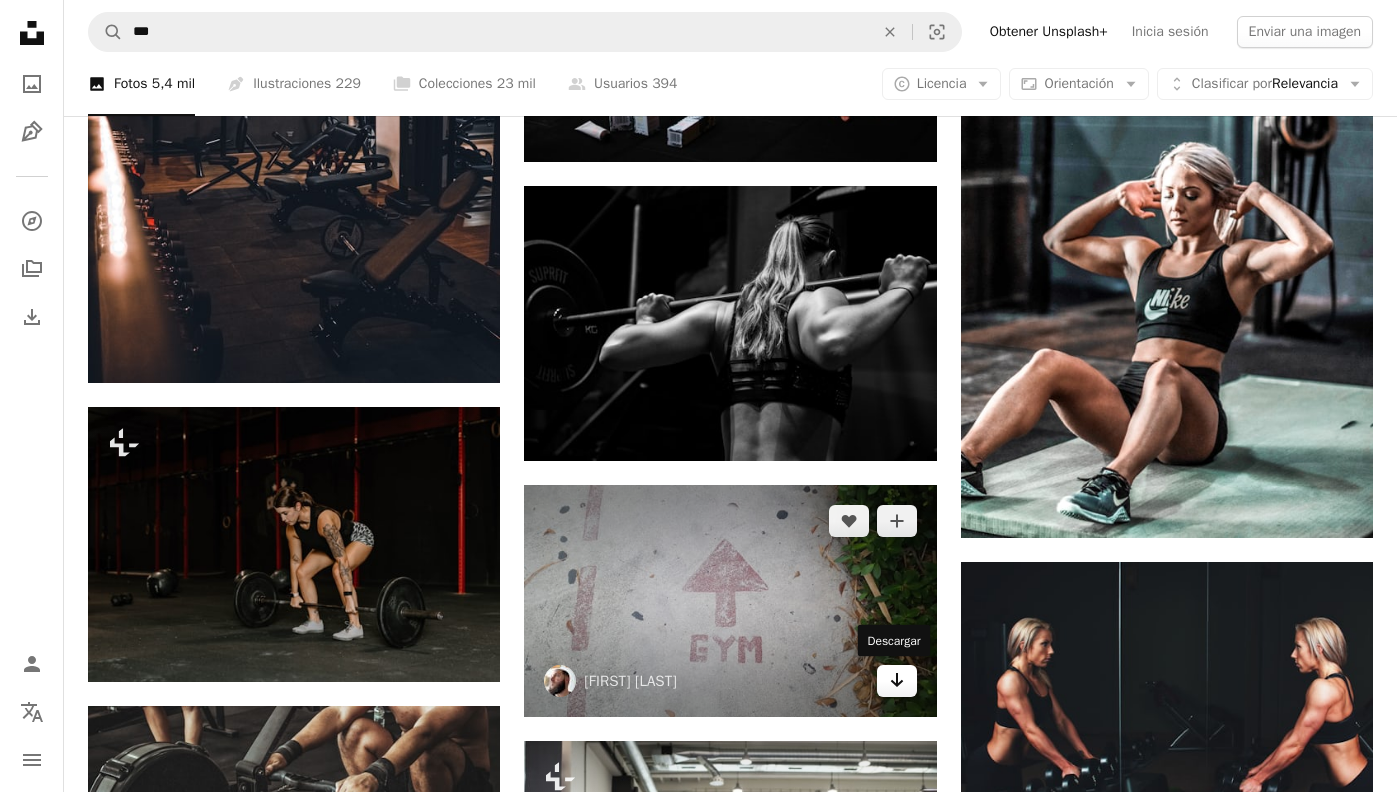 click on "Arrow pointing down" at bounding box center [897, 681] 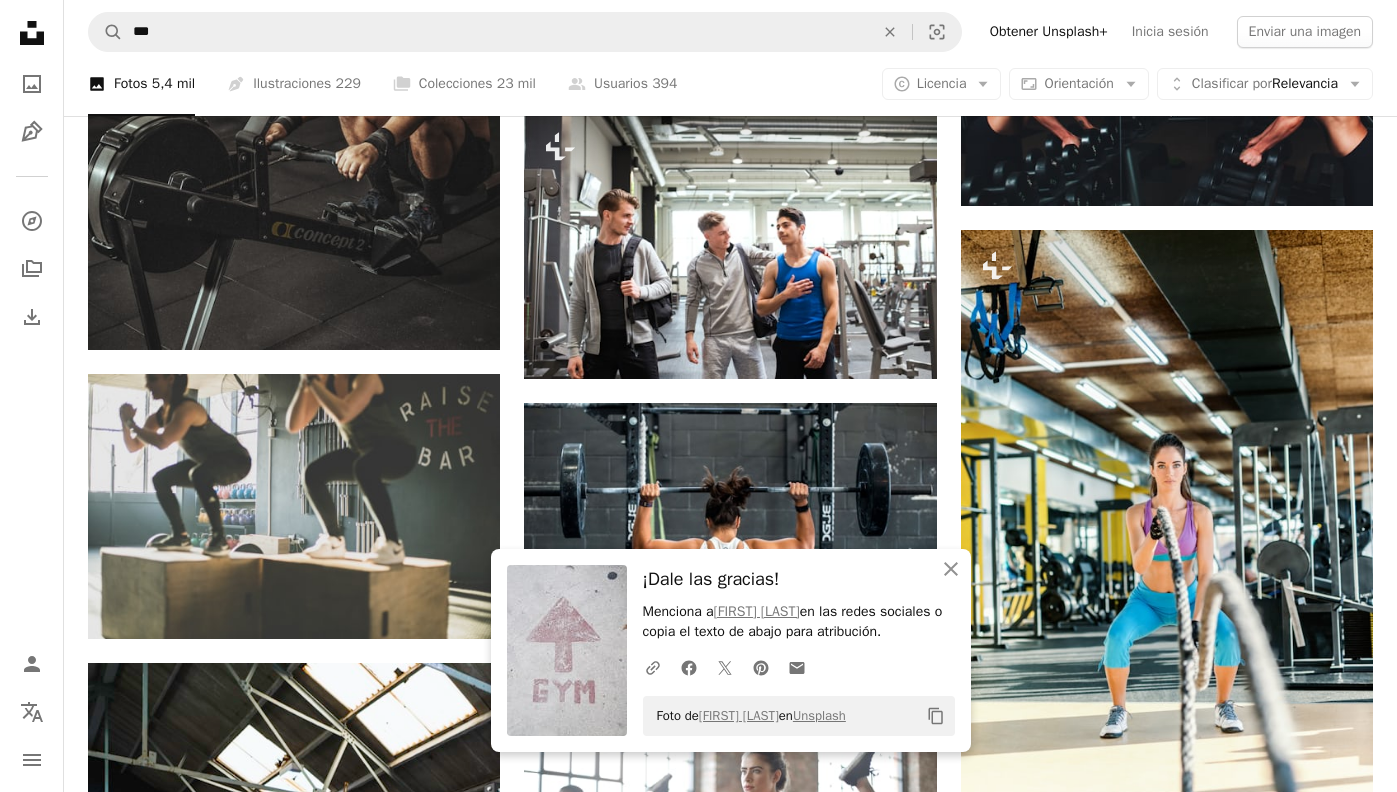 scroll, scrollTop: 6141, scrollLeft: 0, axis: vertical 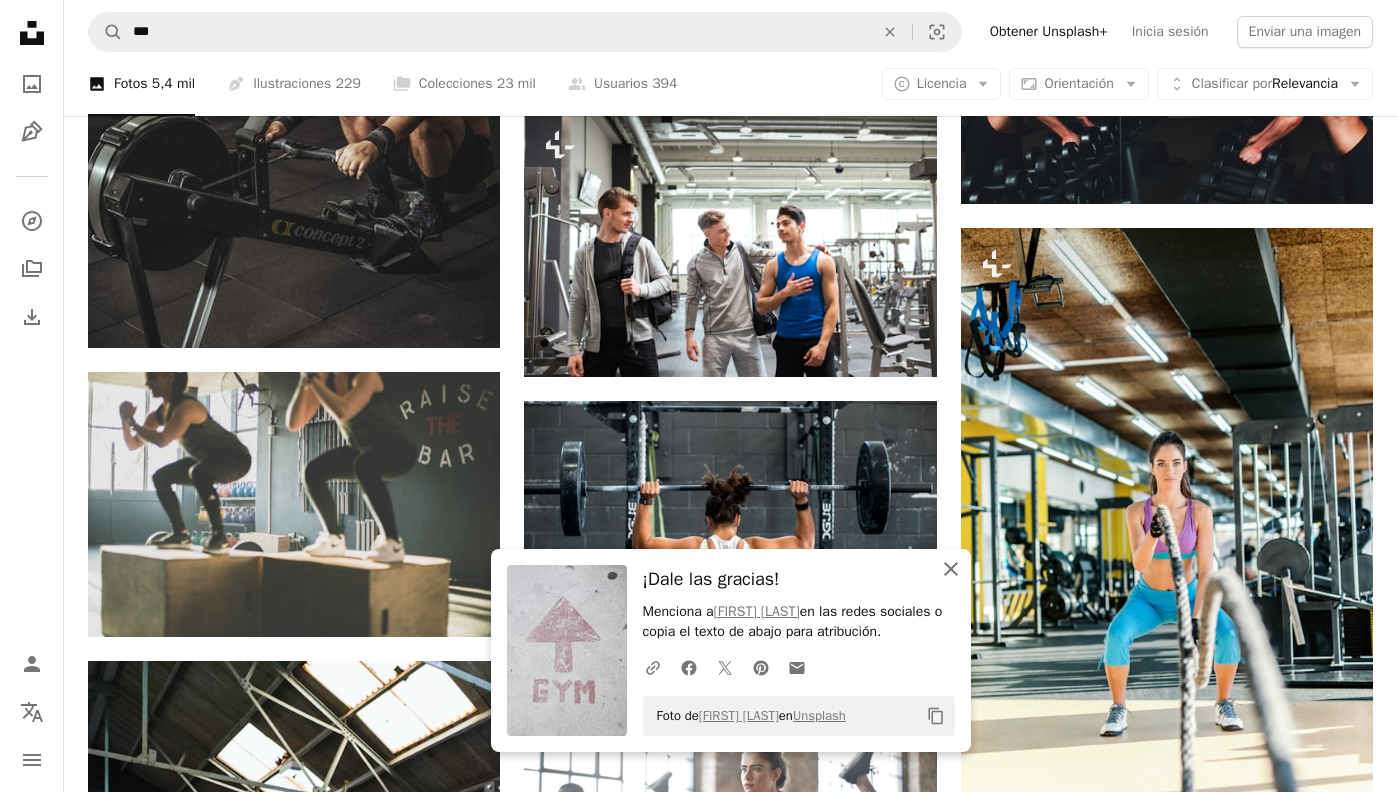 click on "An X shape" 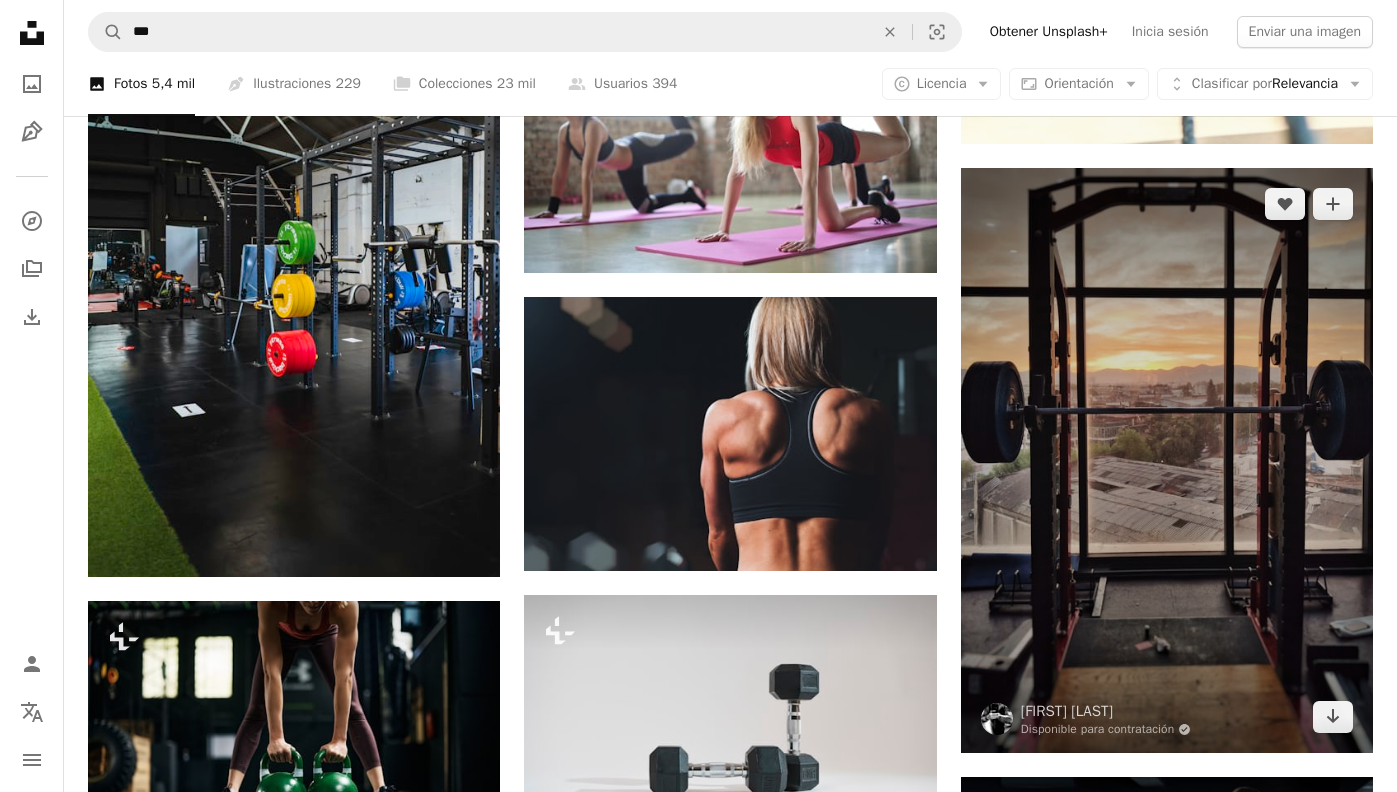 scroll, scrollTop: 6844, scrollLeft: 0, axis: vertical 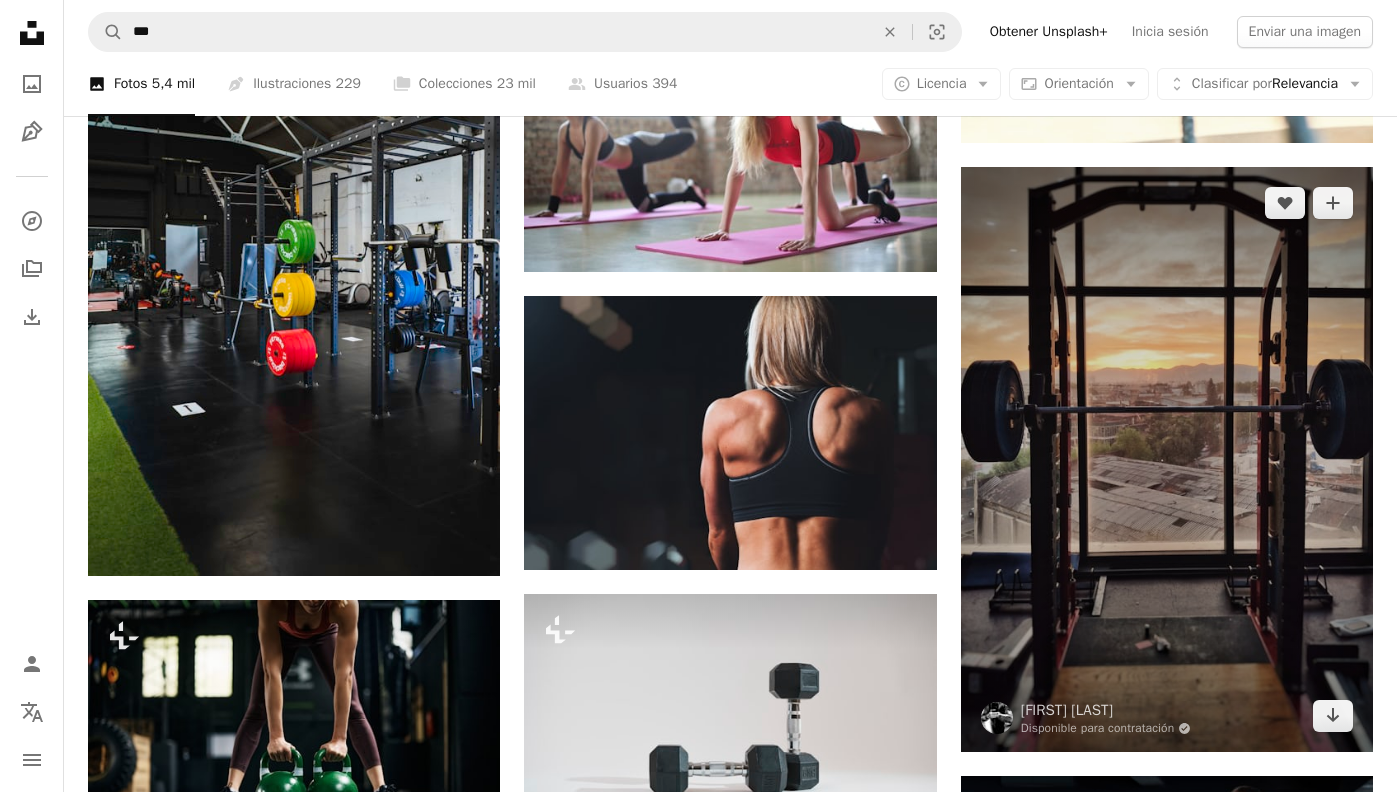 click at bounding box center [1167, 460] 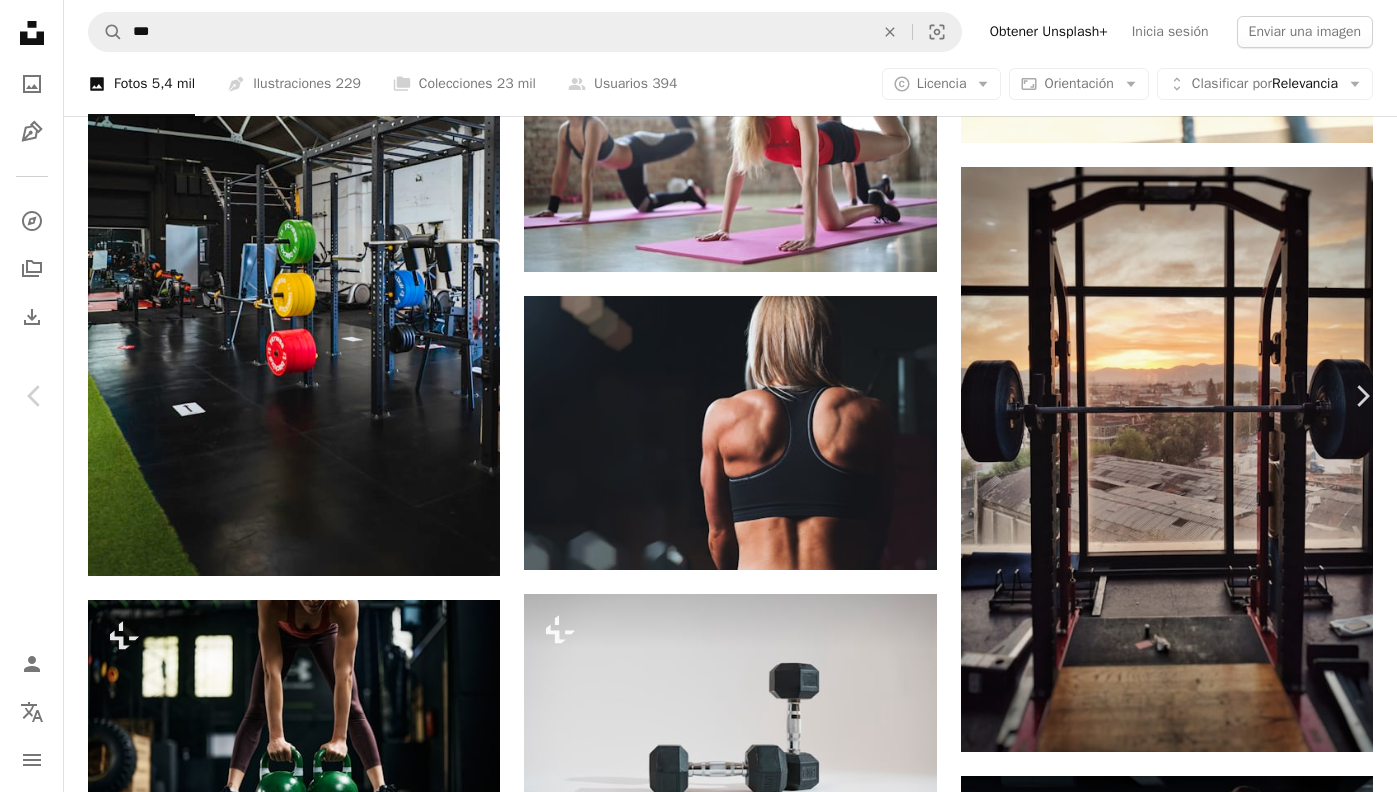 click on "An X shape Chevron left Chevron right Javier Santos Guzmán Disponible para contratación A checkmark inside of a circle A heart A plus sign Descargar gratis Chevron down Zoom in Visualizaciones 9.123.254 Descargas 141.338 A forward-right arrow Compartir Info icon Información More Actions A map marker Mexico City, CDMX, [COUNTRY] Calendar outlined Publicado el  29 de enero de 2020 Camera Xiaomi, MI 9 Safety Uso gratuito bajo la  Licencia Unsplash adiestramiento caber Mancuernas Levantamiento de pesas Fuerza gimnasio deporte aptitud deportivo ventana ejercicio marrón máquina [CITY] rueda haciendo ejercicio cdmx Imágenes gratuitas Explora imágenes premium relacionadas en iStock  |  Ahorra un 20 % con el código UNSPLASH20 Ver más en iStock  ↗ Imágenes relacionadas A heart A plus sign Eduardo Cano Photo Co. Disponible para contratación A checkmark inside of a circle Arrow pointing down A heart A plus sign Frederick Shaw Disponible para contratación A checkmark inside of a circle A heart" at bounding box center (698, 5677) 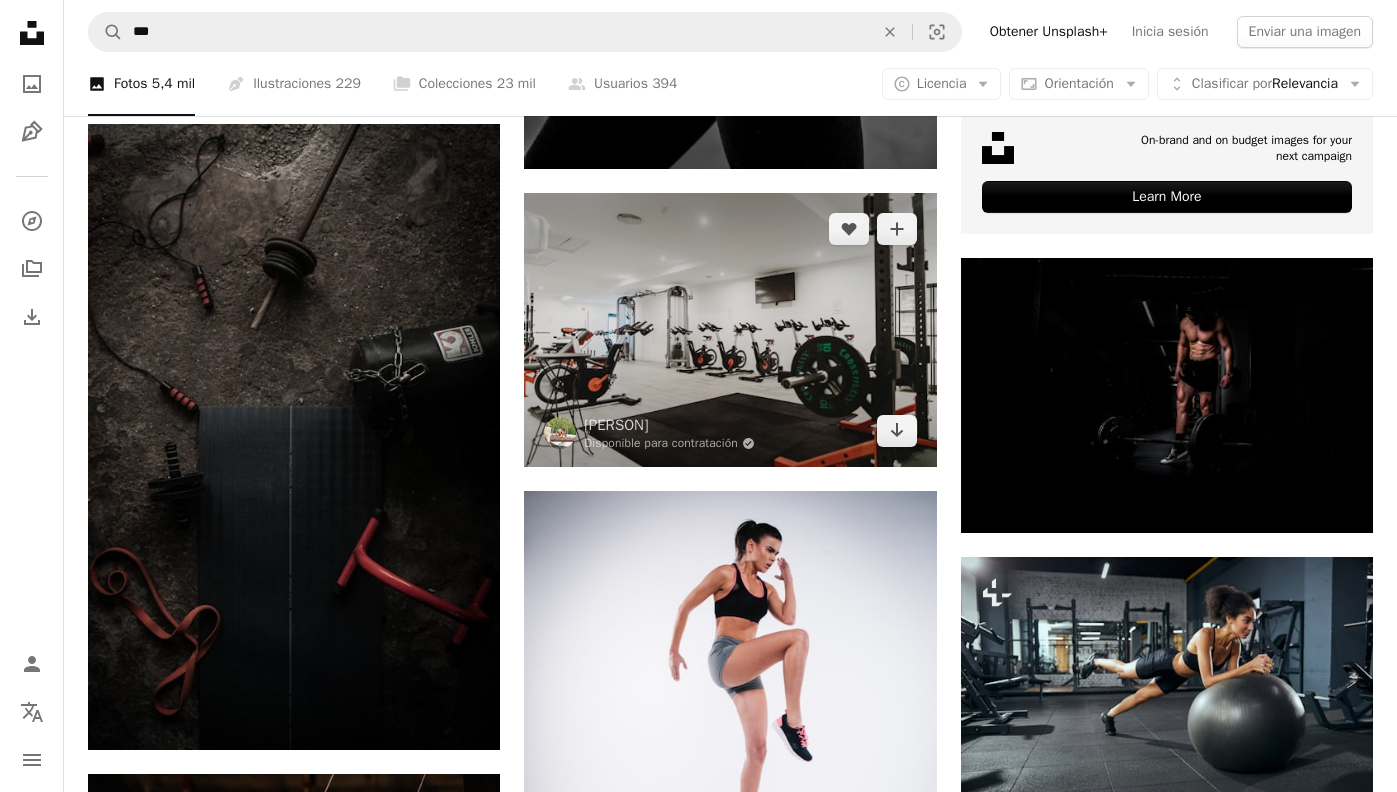 scroll, scrollTop: 8819, scrollLeft: 0, axis: vertical 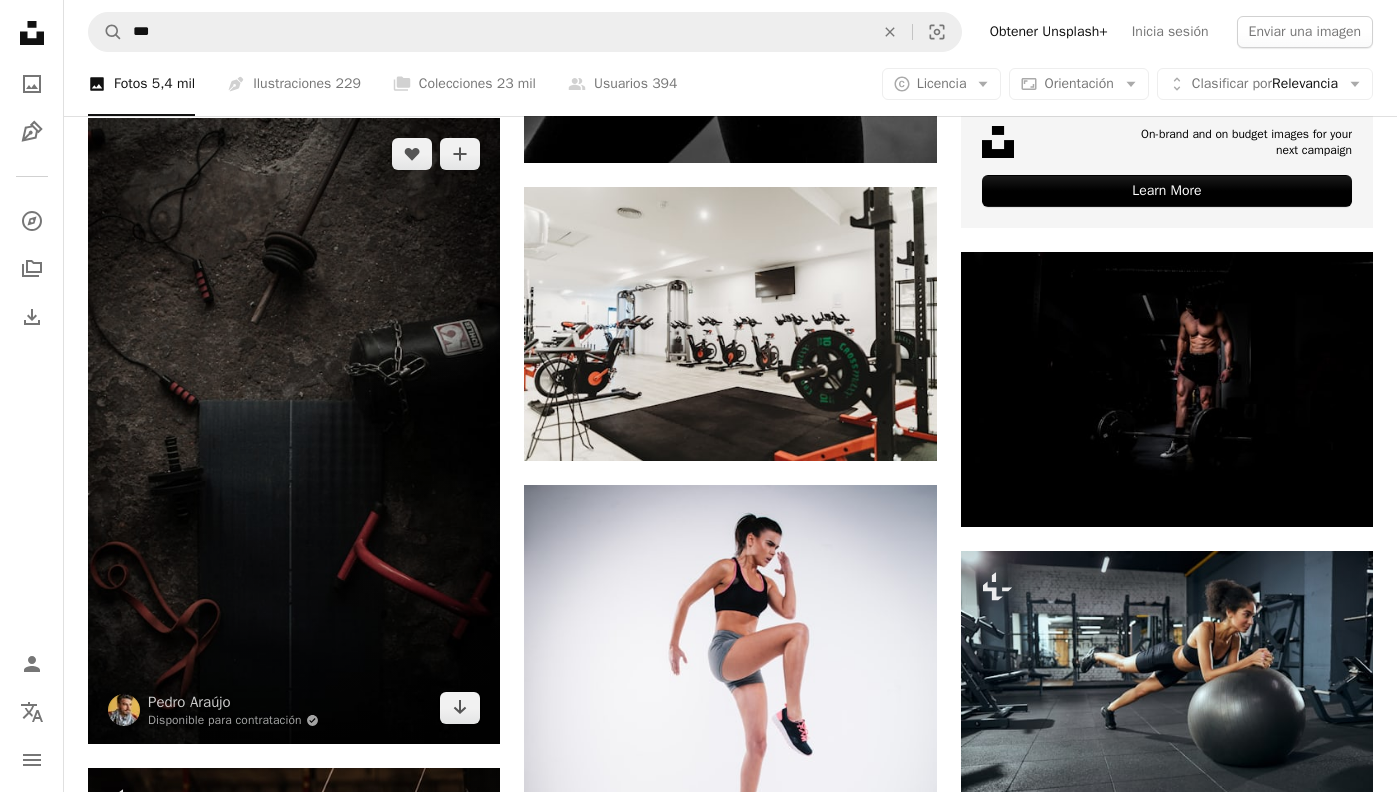 click at bounding box center [294, 431] 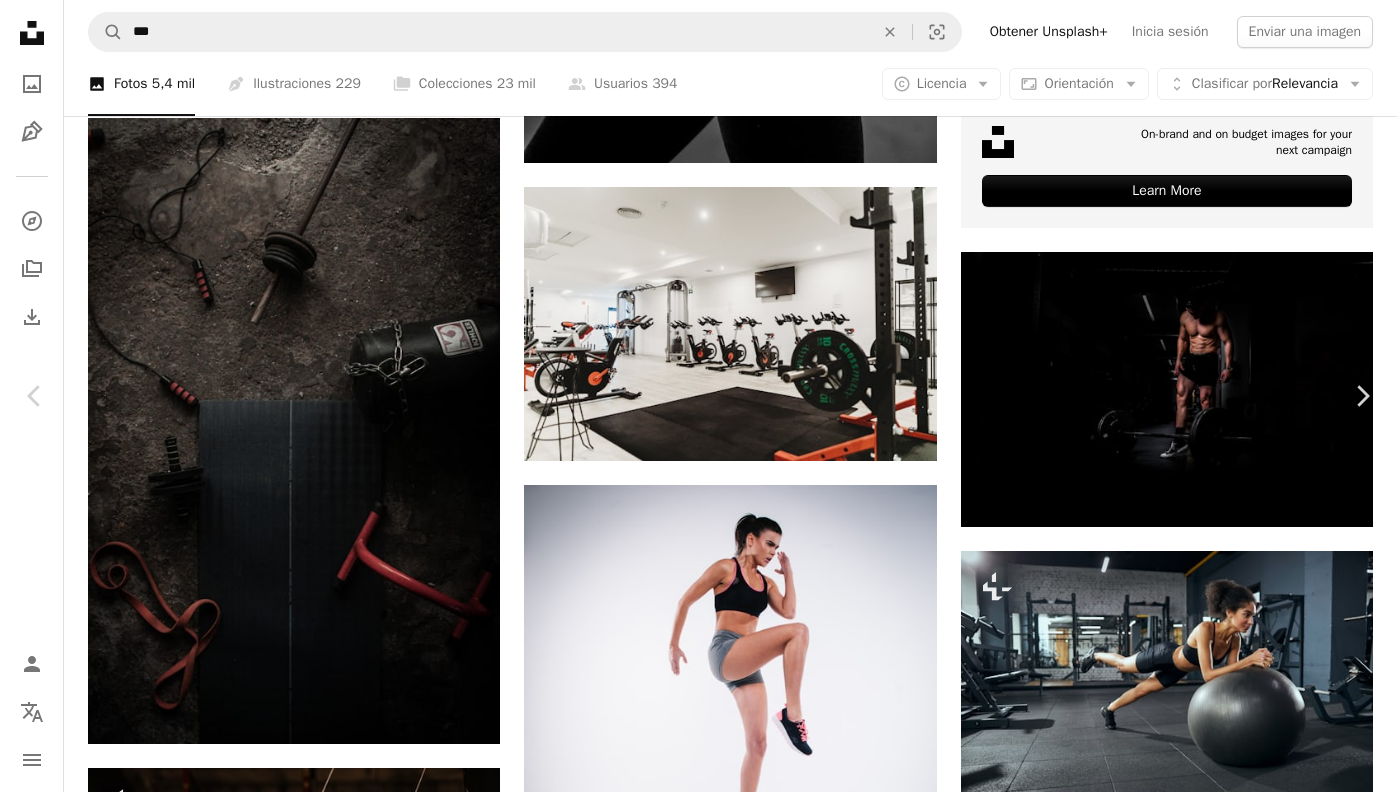 click on "An X shape Chevron left Chevron right [PERSON] Disponible para contratación A checkmark inside of a circle A heart A plus sign Descargar gratis Chevron down Zoom in Visualizaciones 2.540.612 Descargas 45.902 Presentado en Deportivo A forward-right arrow Compartir Info icon Información More Actions Calendar outlined Publicado el  27 de abril de 2020 Camera Canon, EOS 4000D Safety Uso gratuito bajo la  Licencia Unsplash gimnasio calistenia Vieja escuela gimnasio en casa duro gris Imágenes gratuitas Explora imágenes premium relacionadas en iStock  |  Ahorra un 20 % con el código UNSPLASH20 Ver más en iStock  ↗ Imágenes relacionadas A heart A plus sign [PERSON] Disponible para contratación A checkmark inside of a circle Arrow pointing down A heart A plus sign [PERSON] Disponible para contratación A checkmark inside of a circle Arrow pointing down Plus sign for Unsplash+ A heart A plus sign [PERSON] Para  Unsplash+ A lock Descargar A heart A plus sign Camerauthor Photos A heart [PERSON]" at bounding box center (698, 9069) 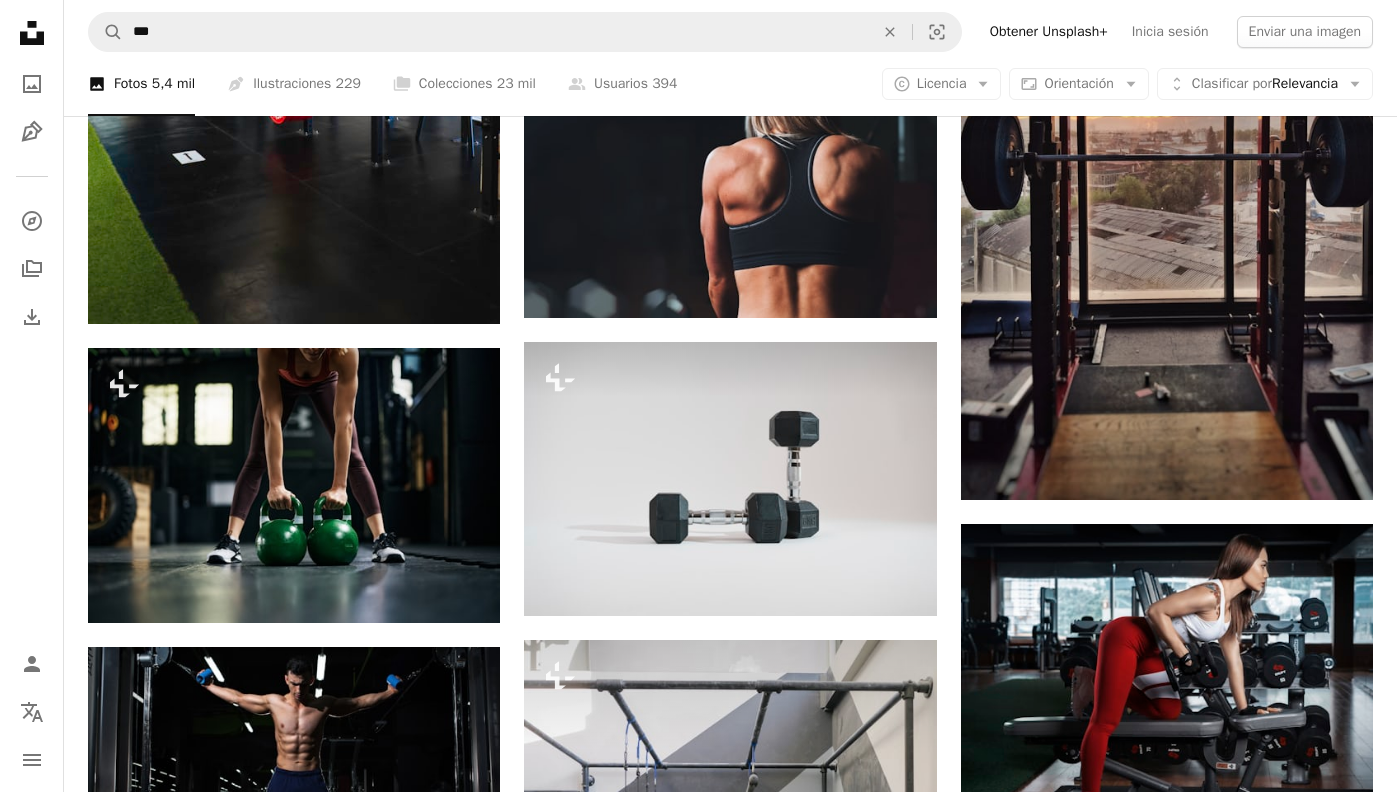 scroll, scrollTop: 7092, scrollLeft: 0, axis: vertical 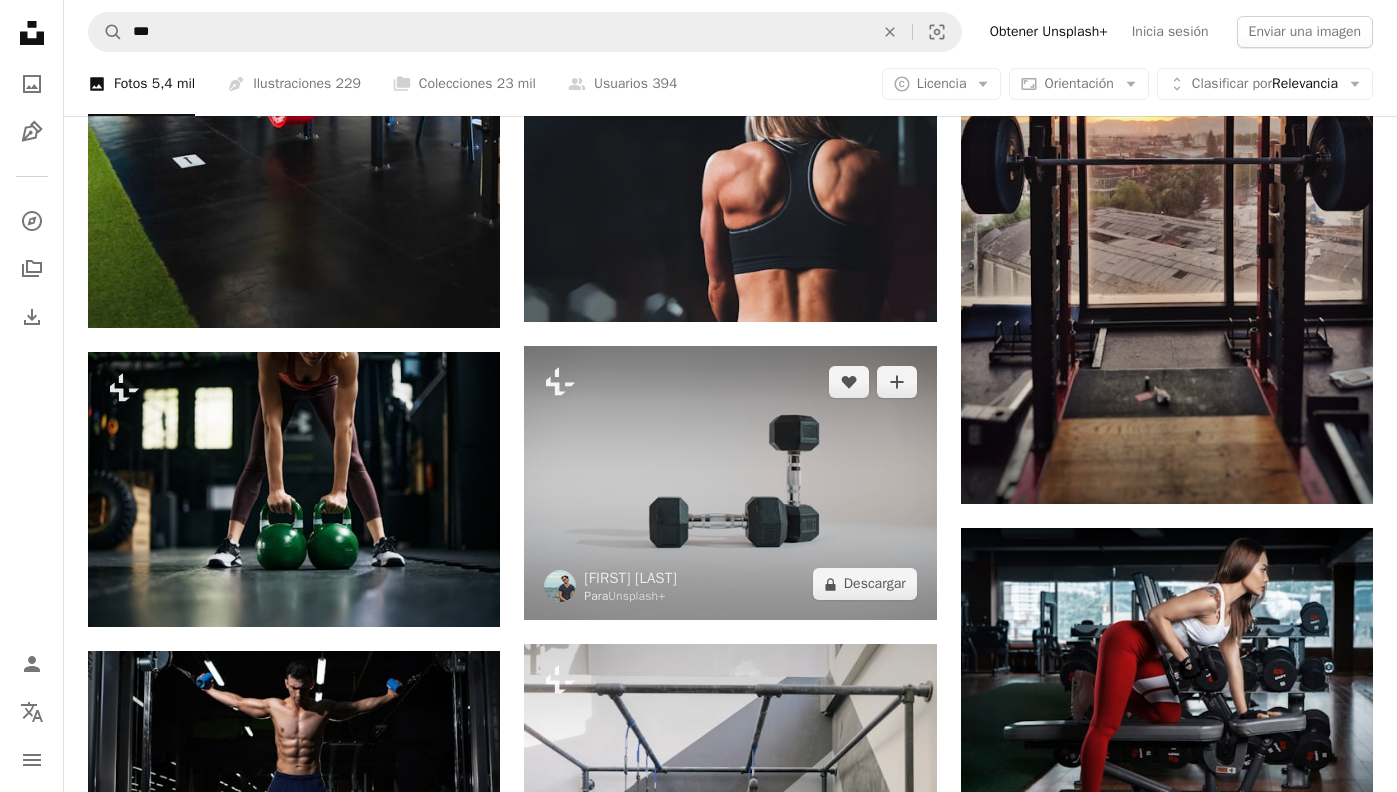 click at bounding box center [730, 483] 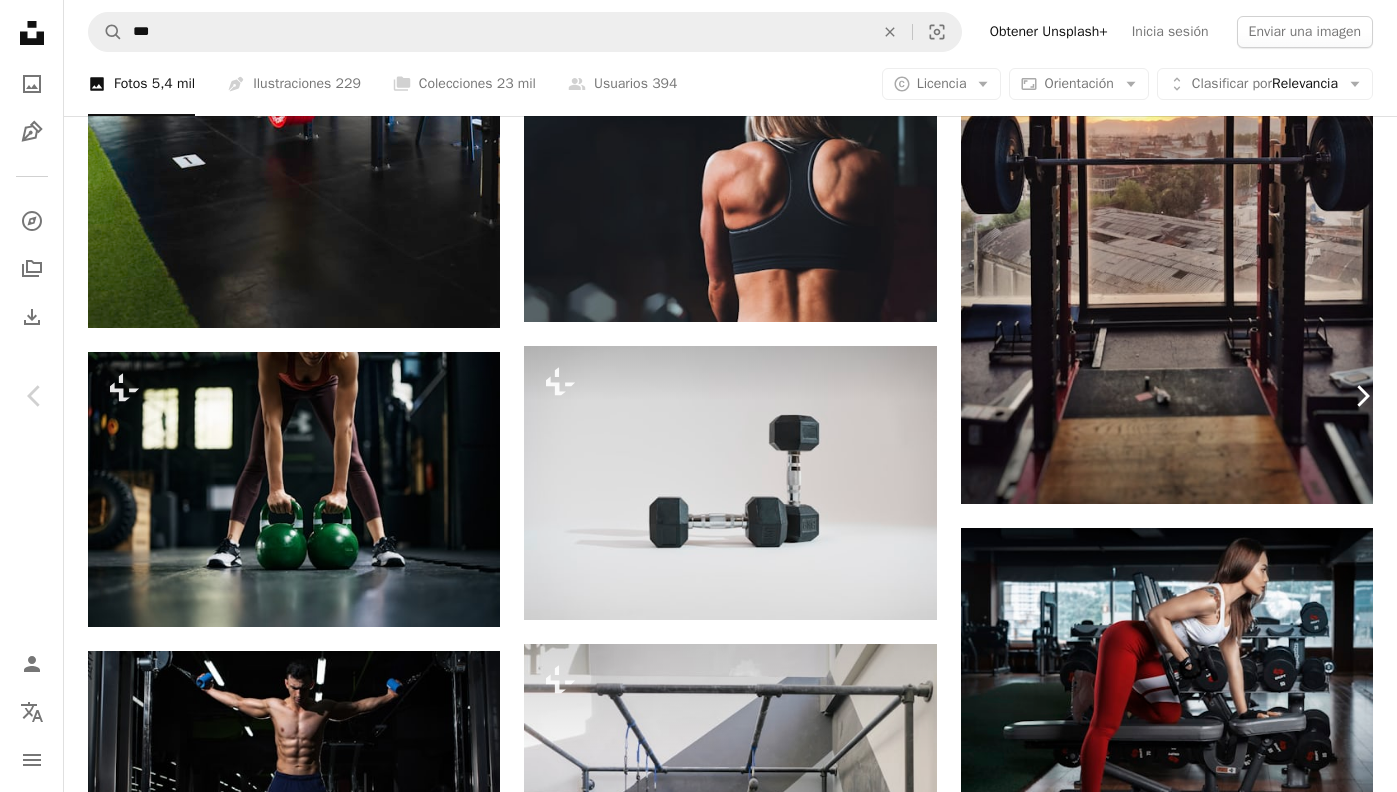 click on "Chevron right" at bounding box center [1362, 396] 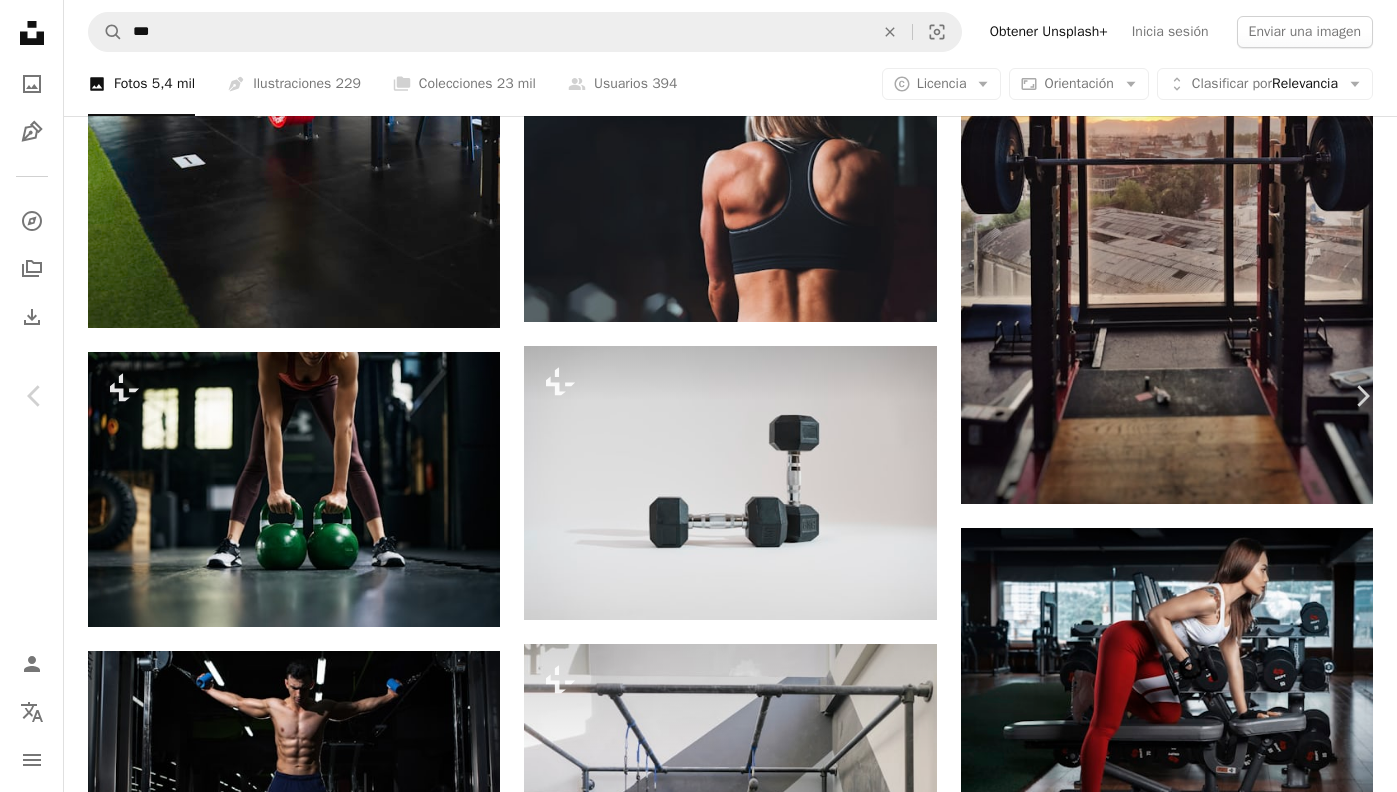 click on "An X shape Chevron left Chevron right [FIRST] [LAST] A heart A plus sign Descargar gratis Chevron down Zoom in Visualizaciones 8.718.230 Descargas 49.654 Presentado en Deportivo A forward-right arrow Compartir Info icon Información More Actions Calendar outlined Publicado el  21 de noviembre de 2018 Camera NIKON CORPORATION, NIKON D7000 Safety Uso gratuito bajo la  Licencia Unsplash gimnasio deporte aptitud interior ejercicio máquina vacío rueda de andar Suelo de madera Humano gris cuarto madera deportivo piso haciendo ejercicio suelo dentro vestíbulo Imágenes de Creative Commons Explora imágenes premium relacionadas en iStock  |  Ahorra un 20 % con el código UNSPLASH20 Ver más en iStock  ↗ Imágenes relacionadas A heart A plus sign [FIRST] [LAST] Arrow pointing down Plus sign for Unsplash+ A heart A plus sign Getty Images Para  Unsplash+ A lock Descargar Plus sign for Unsplash+ A heart A plus sign Getty Images Para  Unsplash+ A lock Descargar A heart A plus sign [FIRST] [LAST] A heart Para" at bounding box center (698, 10796) 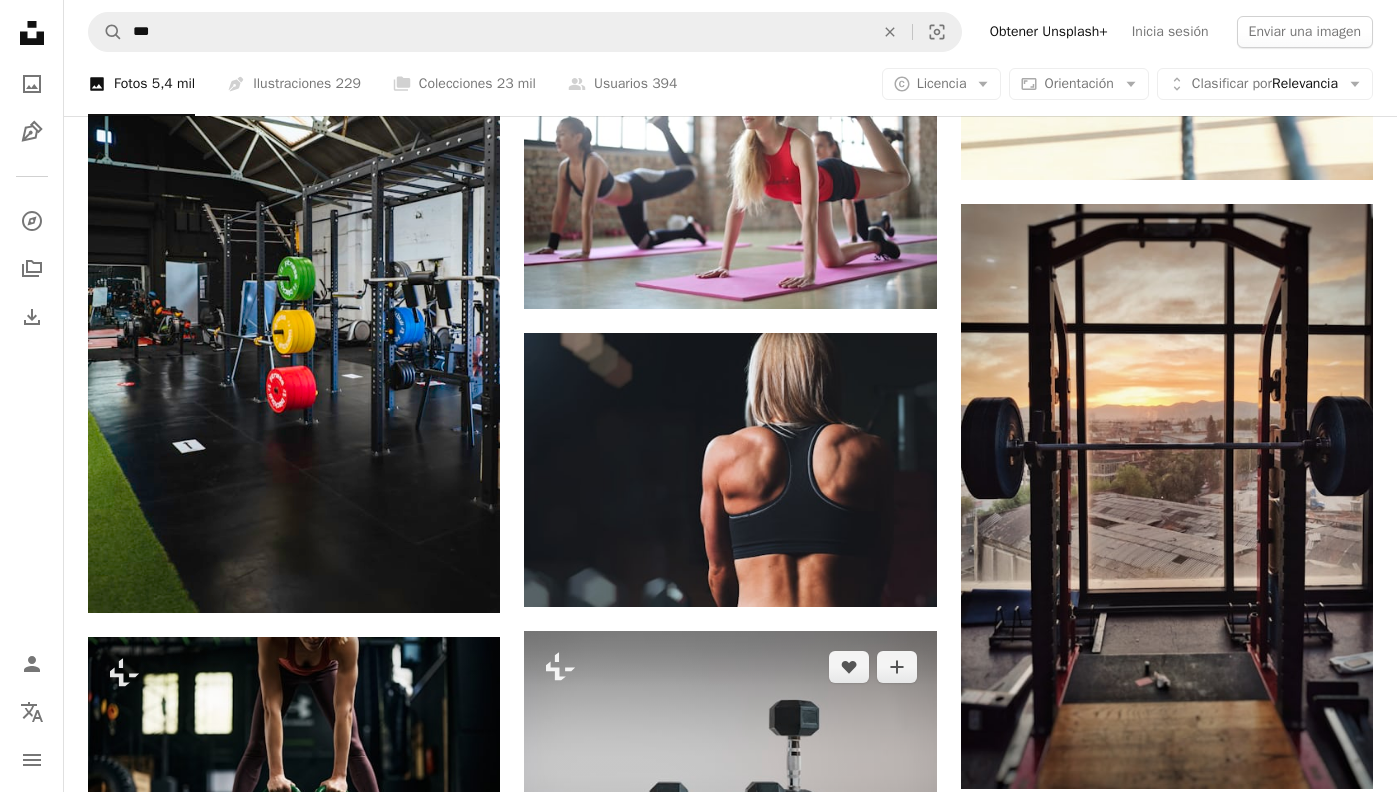 scroll, scrollTop: 6803, scrollLeft: 0, axis: vertical 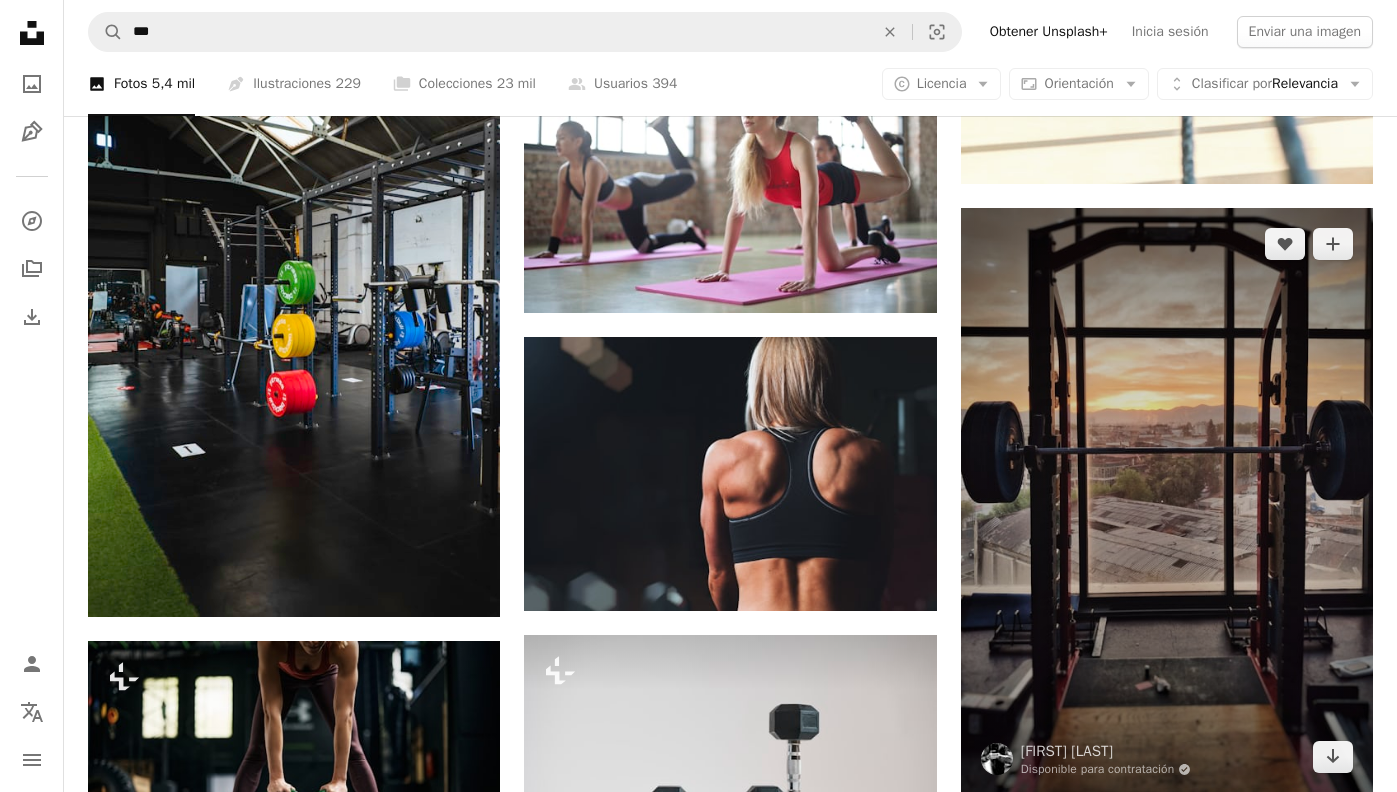 click at bounding box center [1167, 501] 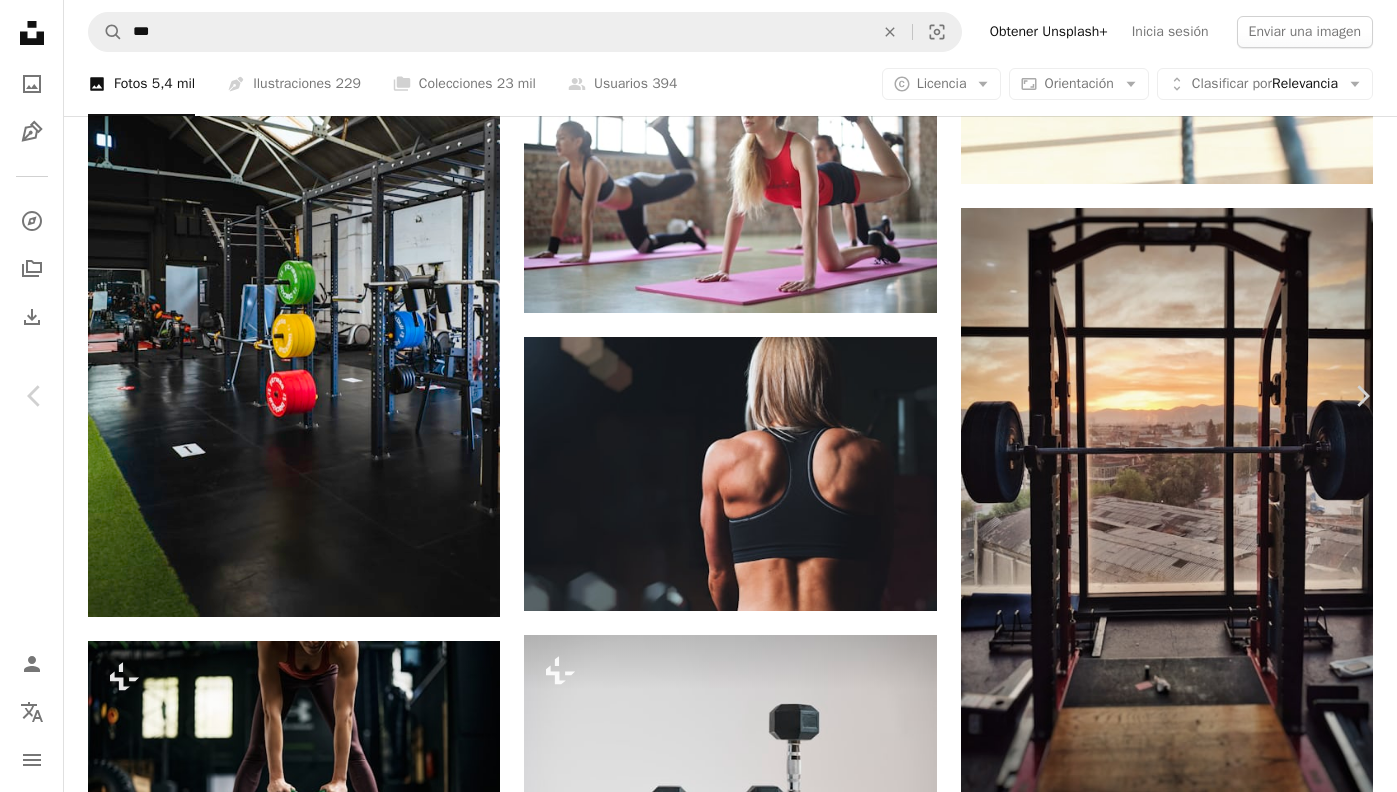 click on "Descargar gratis" at bounding box center [1191, 10736] 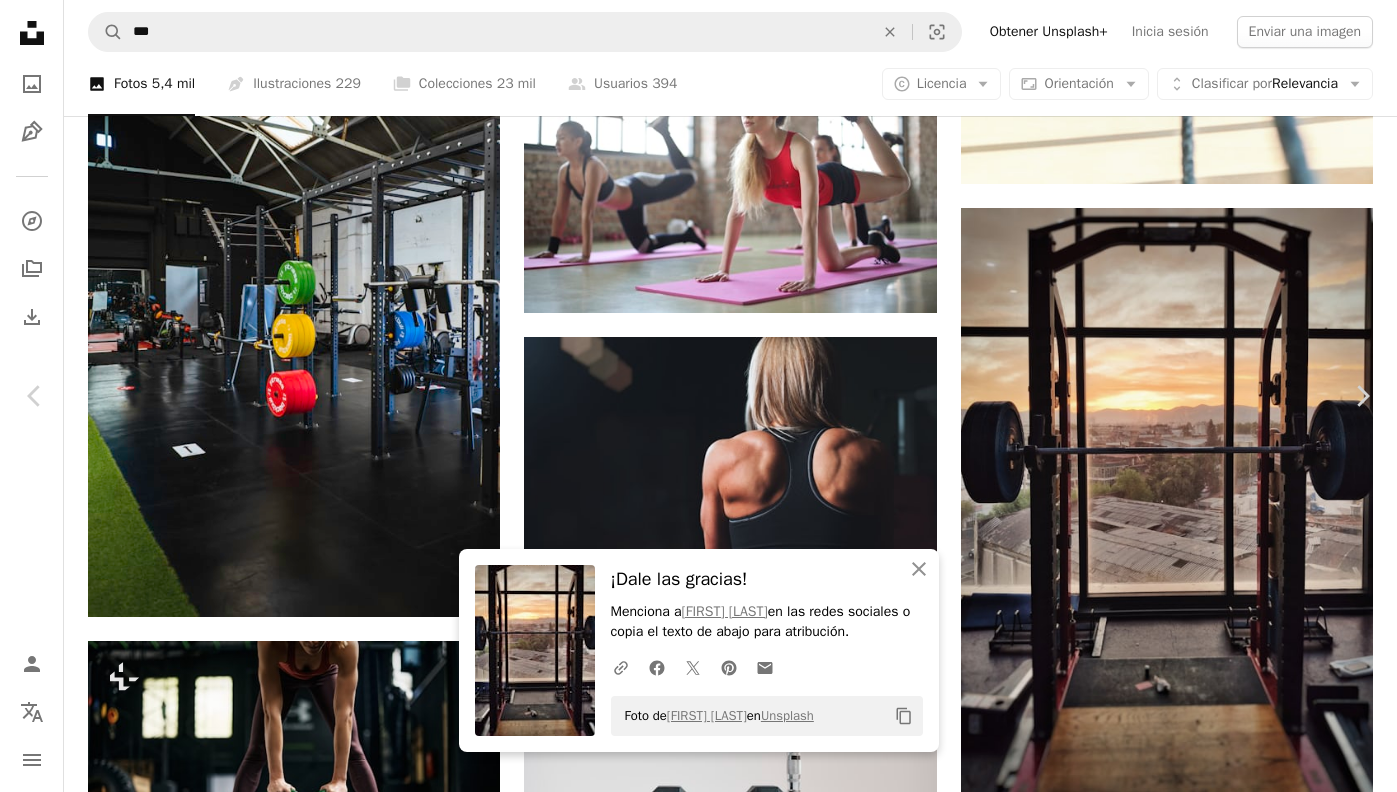 click on "An X shape Chevron left Chevron right An X shape Cerrar ¡Dale las gracias! Menciona a  [FIRST] [LAST]  en las redes sociales o copia el texto de abajo para atribución. A URL sharing icon (chains) Facebook icon X (formerly Twitter) icon Pinterest icon An envelope Foto de  [FIRST] [LAST]  en  Unsplash
Copy content [FIRST] [LAST] Disponible para contratación A checkmark inside of a circle A heart A plus sign Descargar gratis Chevron down Zoom in Visualizaciones 9.123.254 Descargas 141.338 A forward-right arrow Compartir Info icon Información More Actions A map marker [CITY], [STATE], [COUNTRY] Calendar outlined Publicado el  29 de enero de 2020 Camera Xiaomi, MI 9 Safety Uso gratuito bajo la  Licencia Unsplash adiestramiento caber Mancuernas Levantamiento de pesas Fuerza gimnasio deporte aptitud deportivo ventana ejercicio marrón máquina [CITY] rueda haciendo ejercicio cdmx Imágenes gratuitas Explora imágenes premium relacionadas en iStock  |  Ver más en iStock" at bounding box center (698, 11085) 